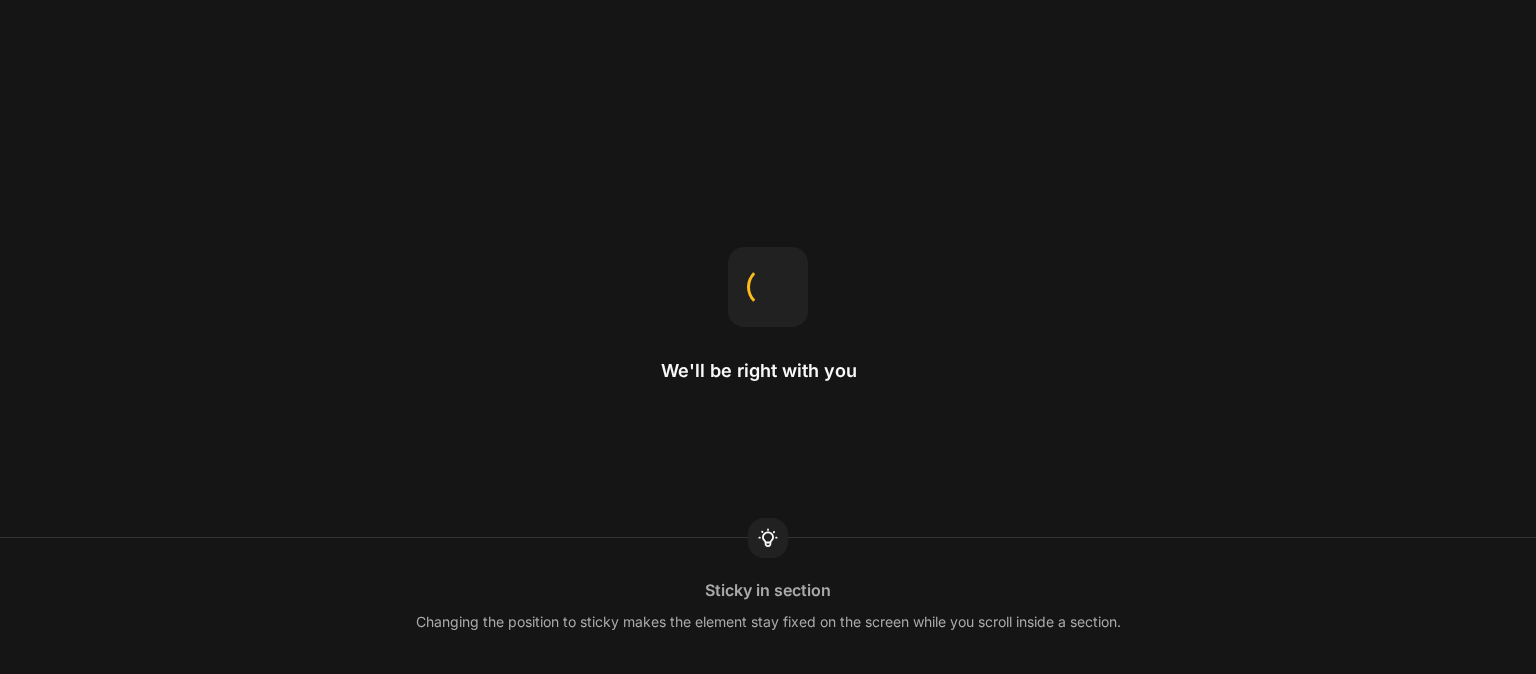 scroll, scrollTop: 0, scrollLeft: 0, axis: both 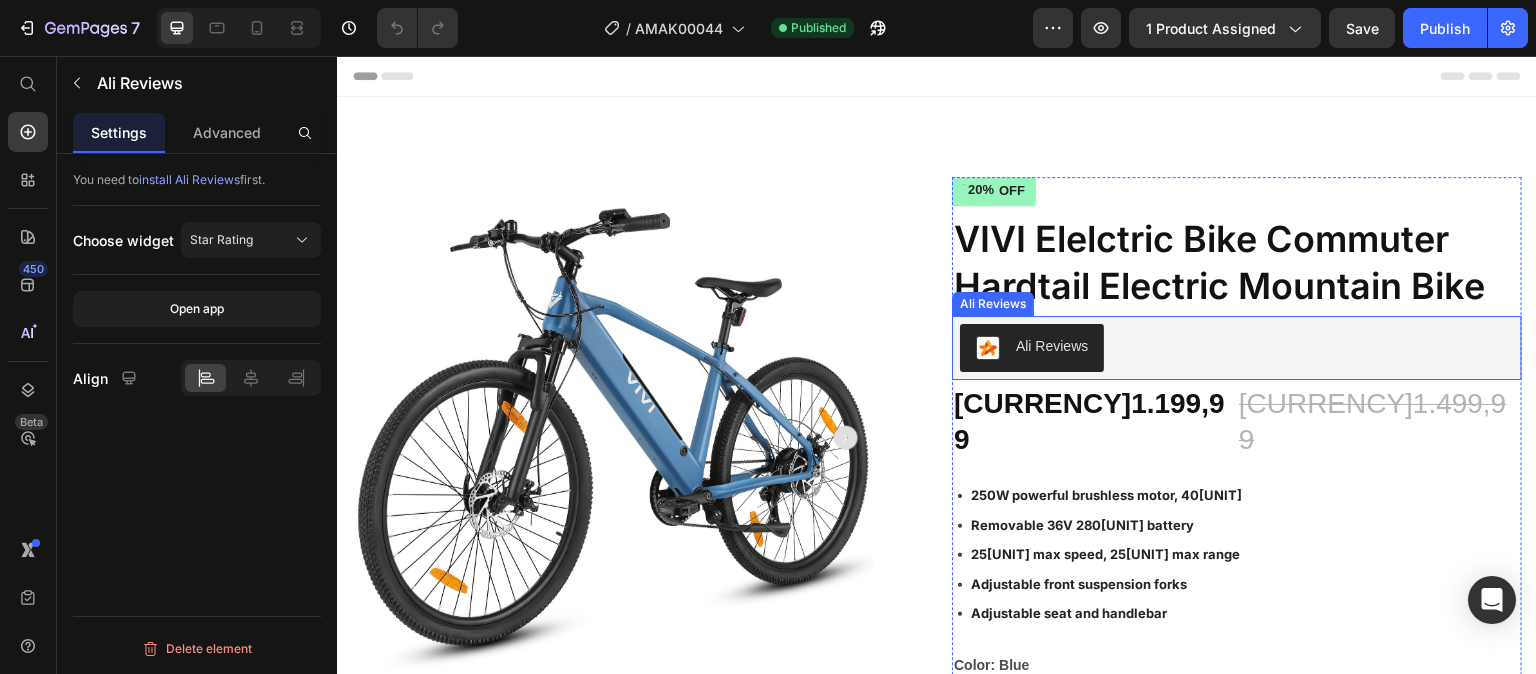 click on "Ali Reviews" at bounding box center (1237, 348) 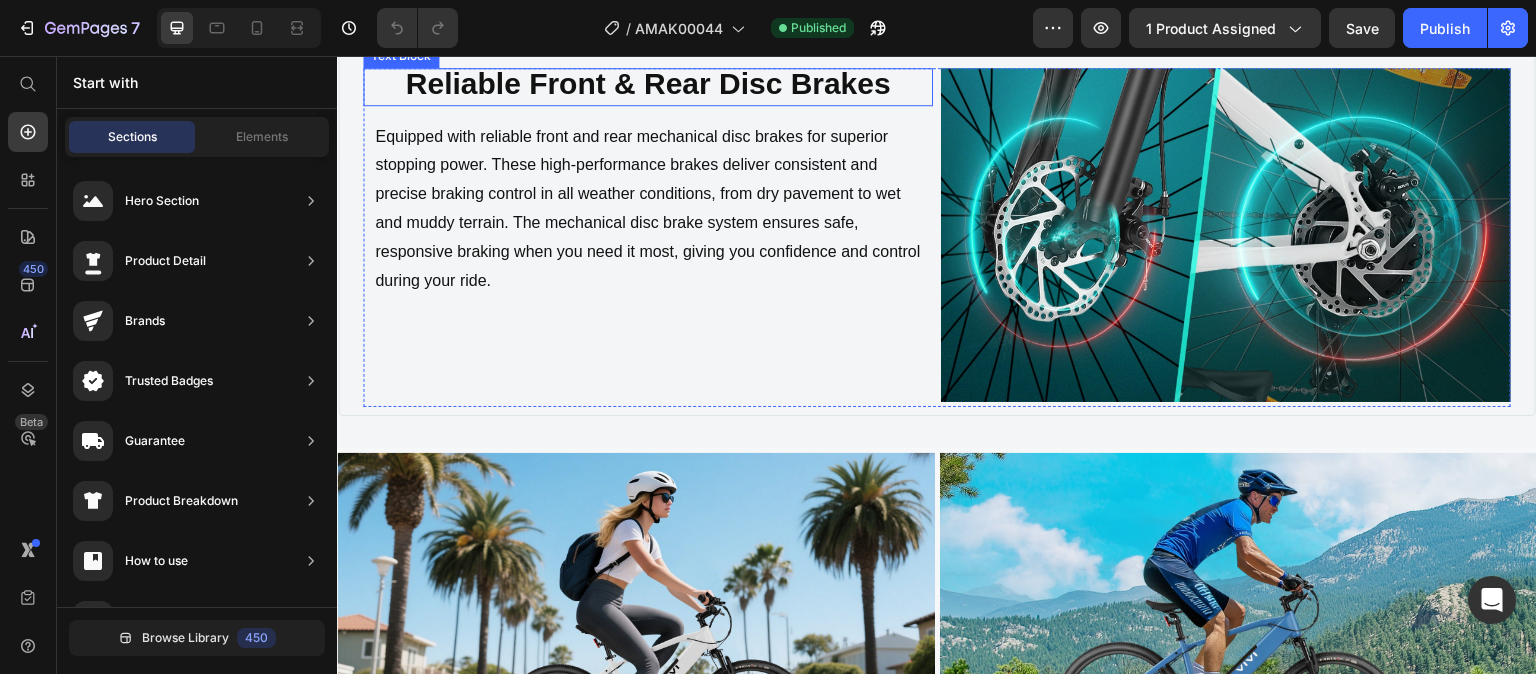 scroll, scrollTop: 3330, scrollLeft: 0, axis: vertical 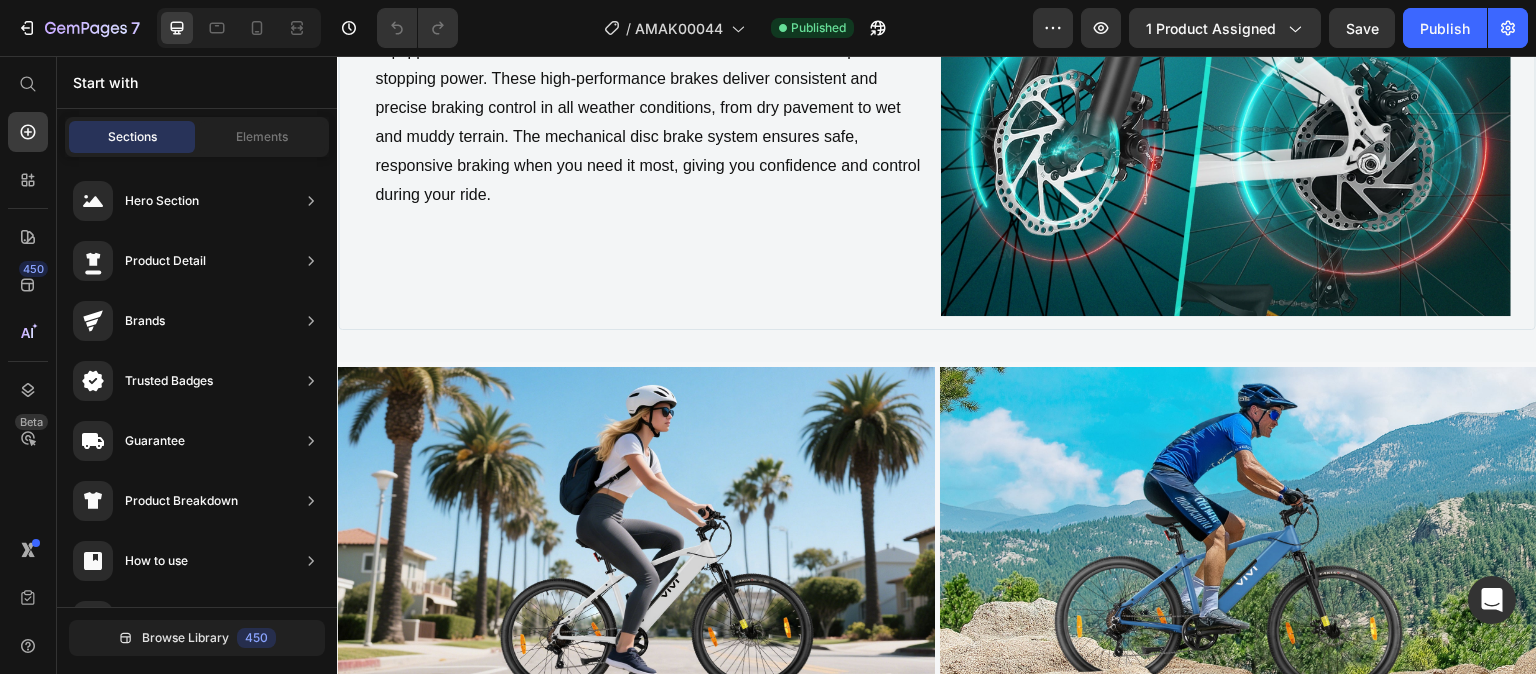 click on "Ali Reviews" at bounding box center [937, 1068] 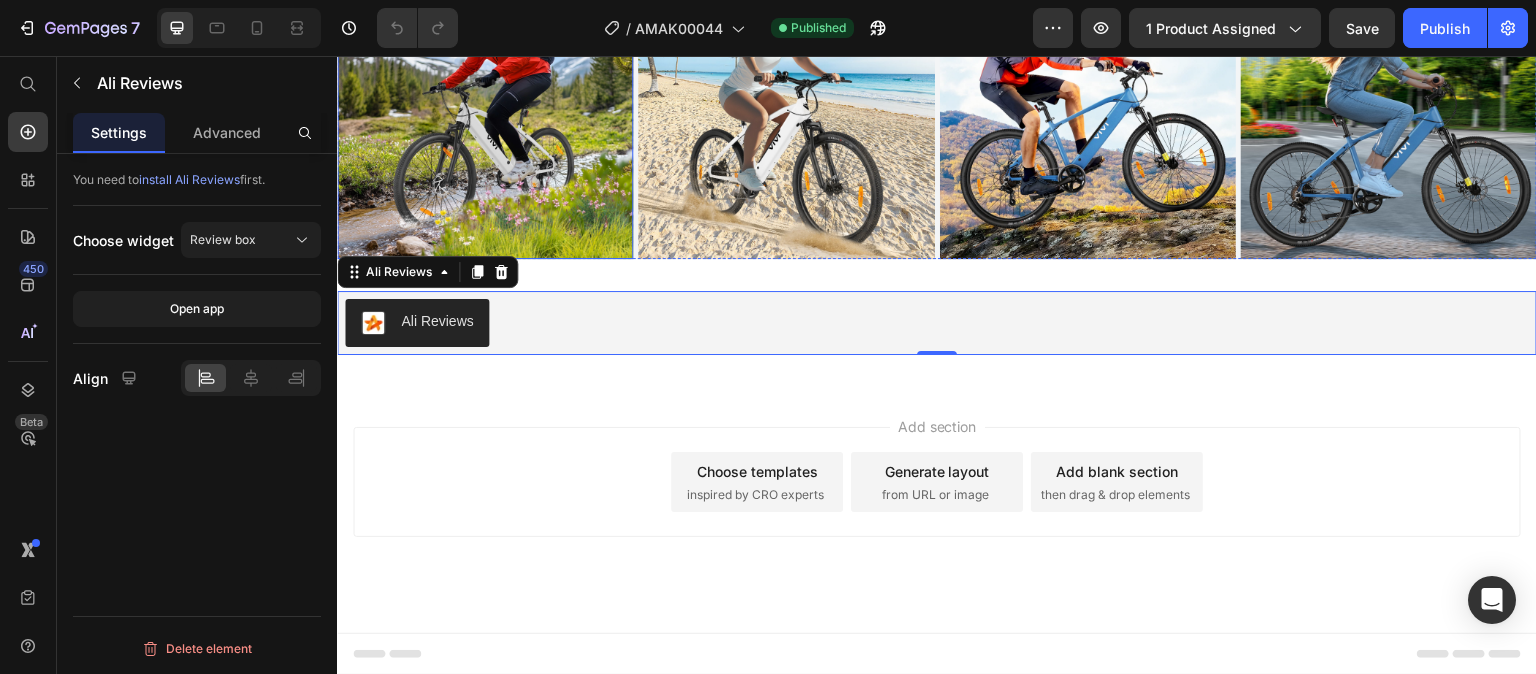 scroll, scrollTop: 4243, scrollLeft: 0, axis: vertical 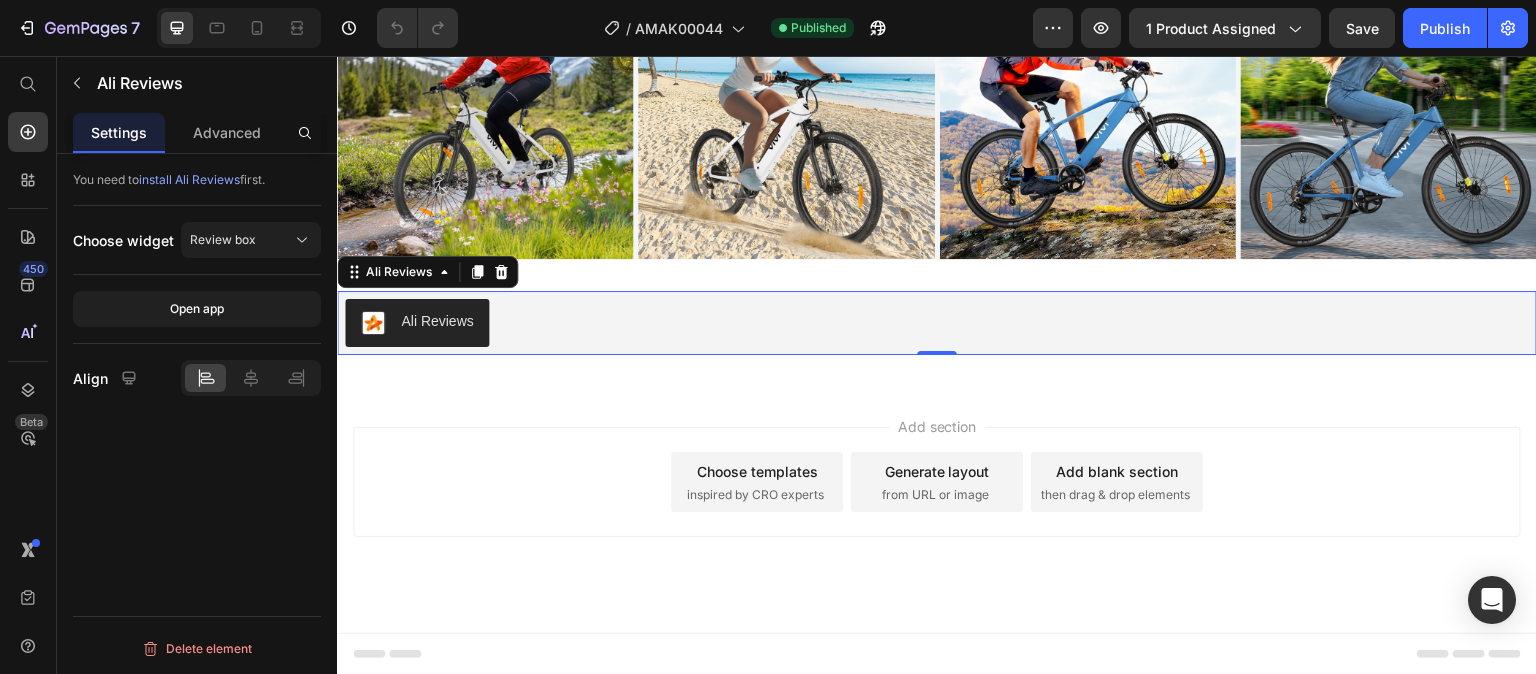 click on "Ali Reviews" at bounding box center [937, 323] 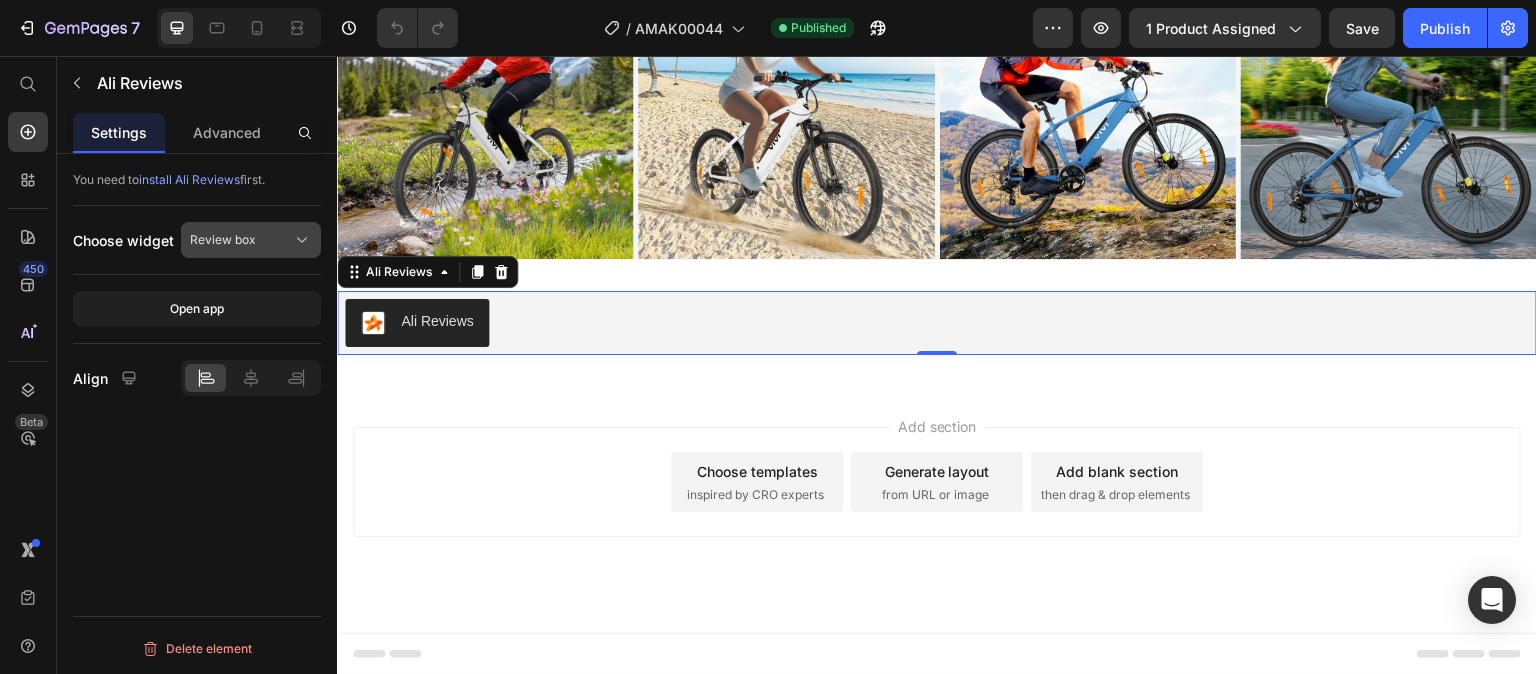 click on "Review box" 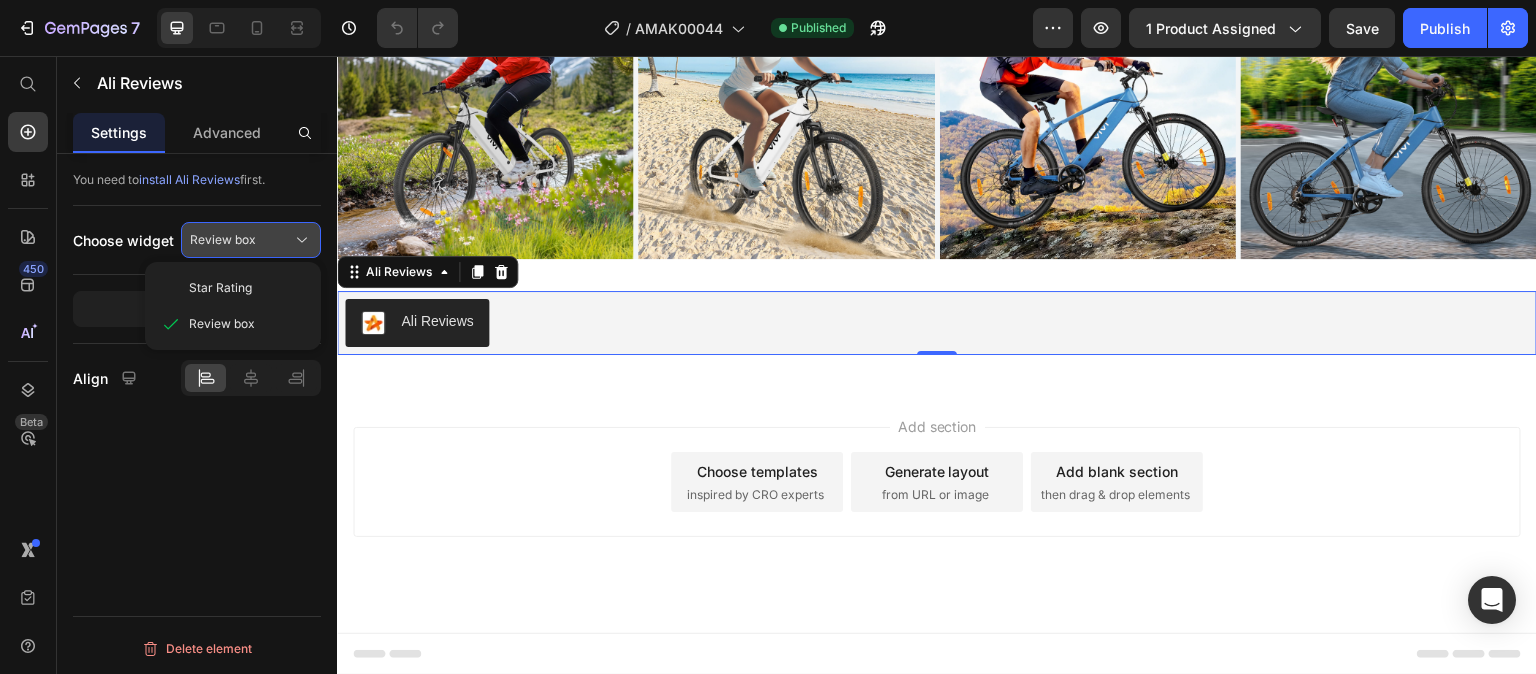 click on "Review box" 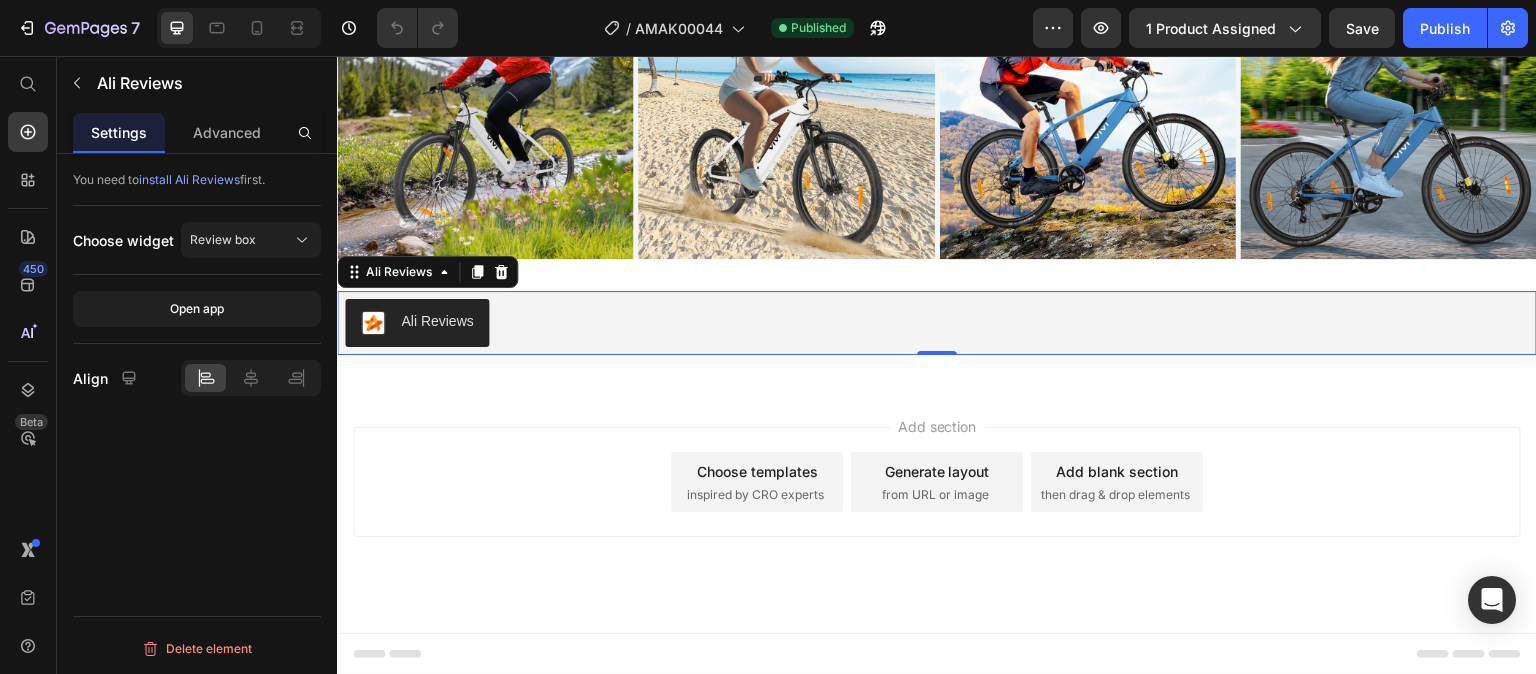 scroll, scrollTop: 4143, scrollLeft: 0, axis: vertical 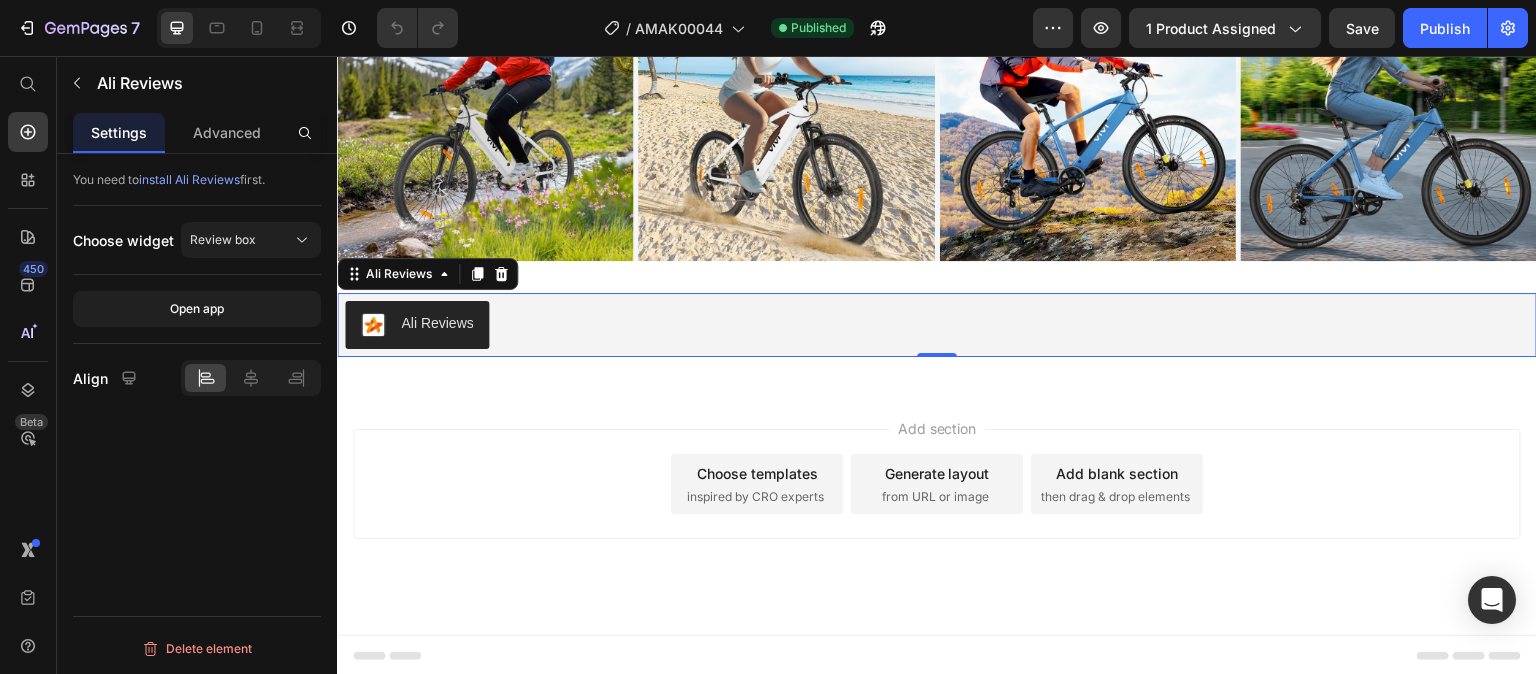 click on "Ali Reviews" at bounding box center [937, 325] 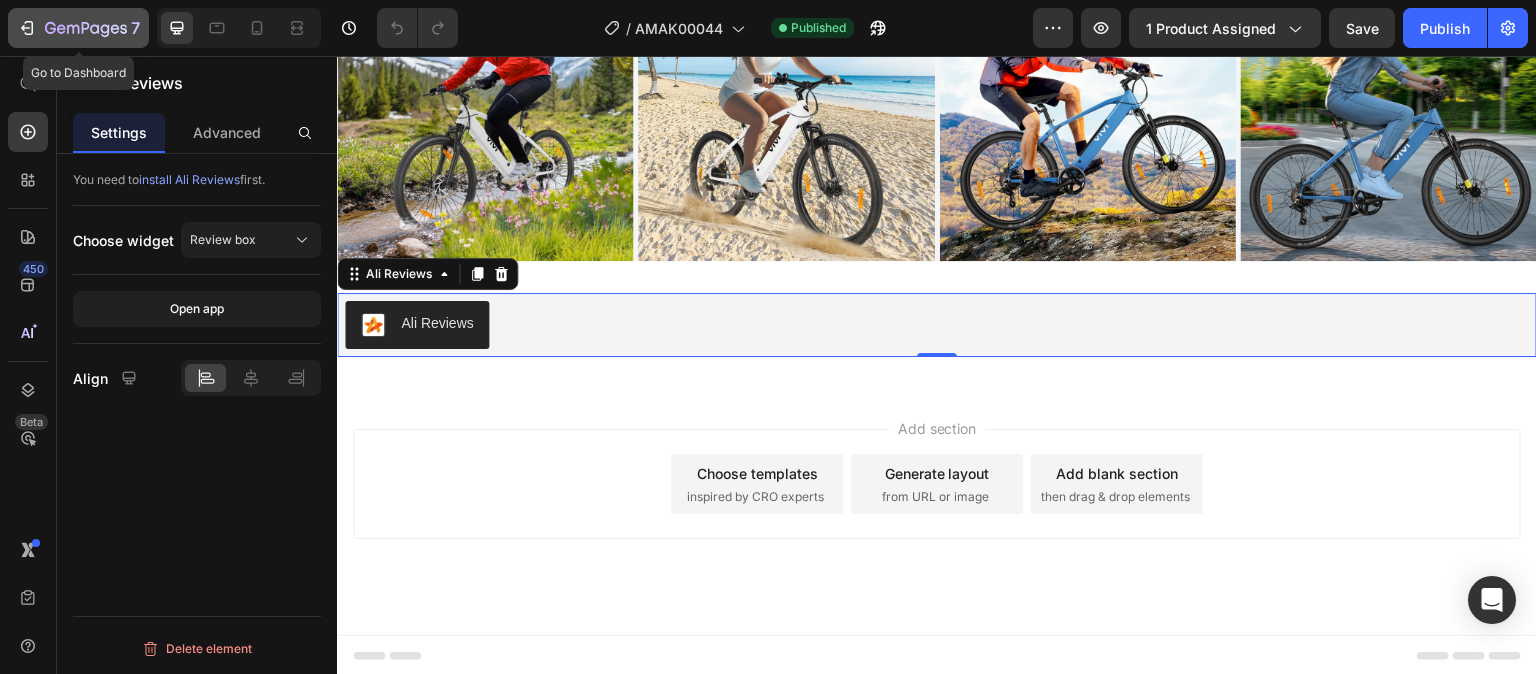click 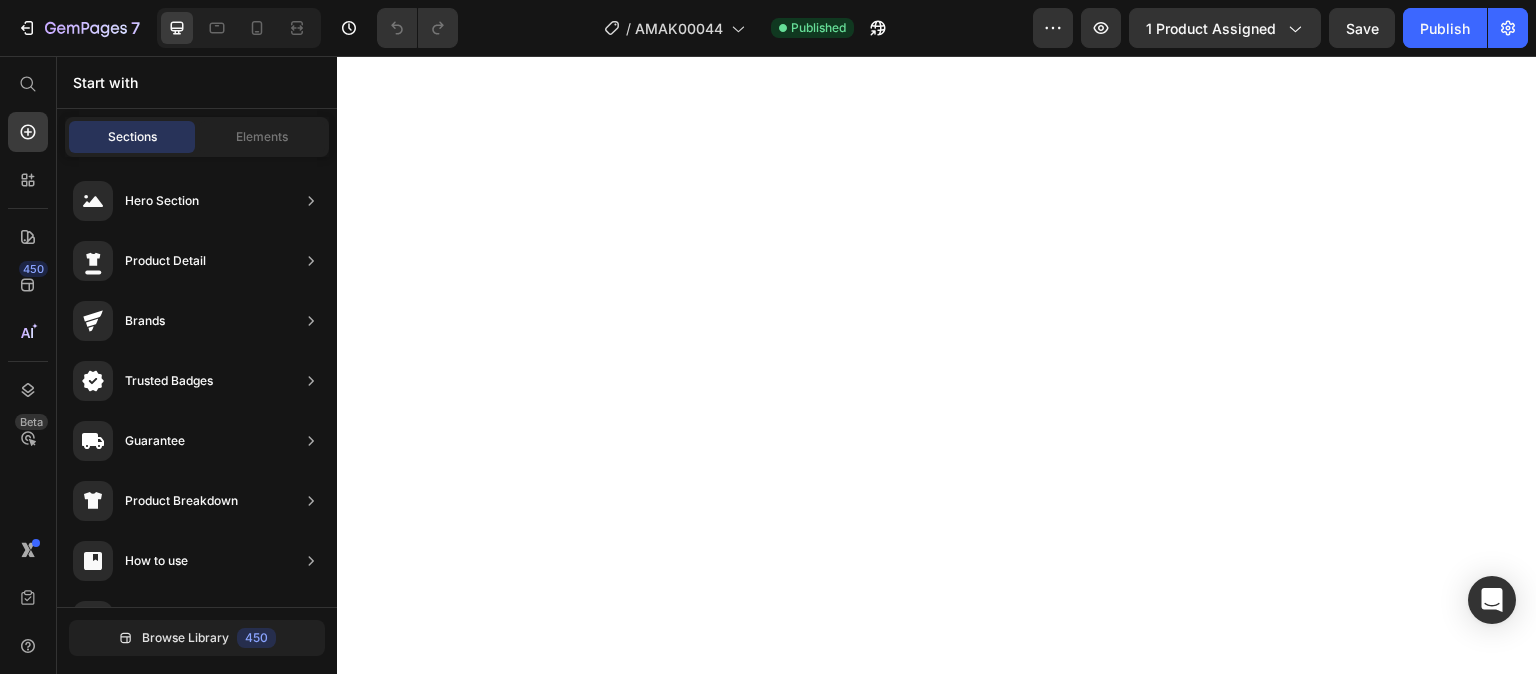 scroll, scrollTop: 0, scrollLeft: 0, axis: both 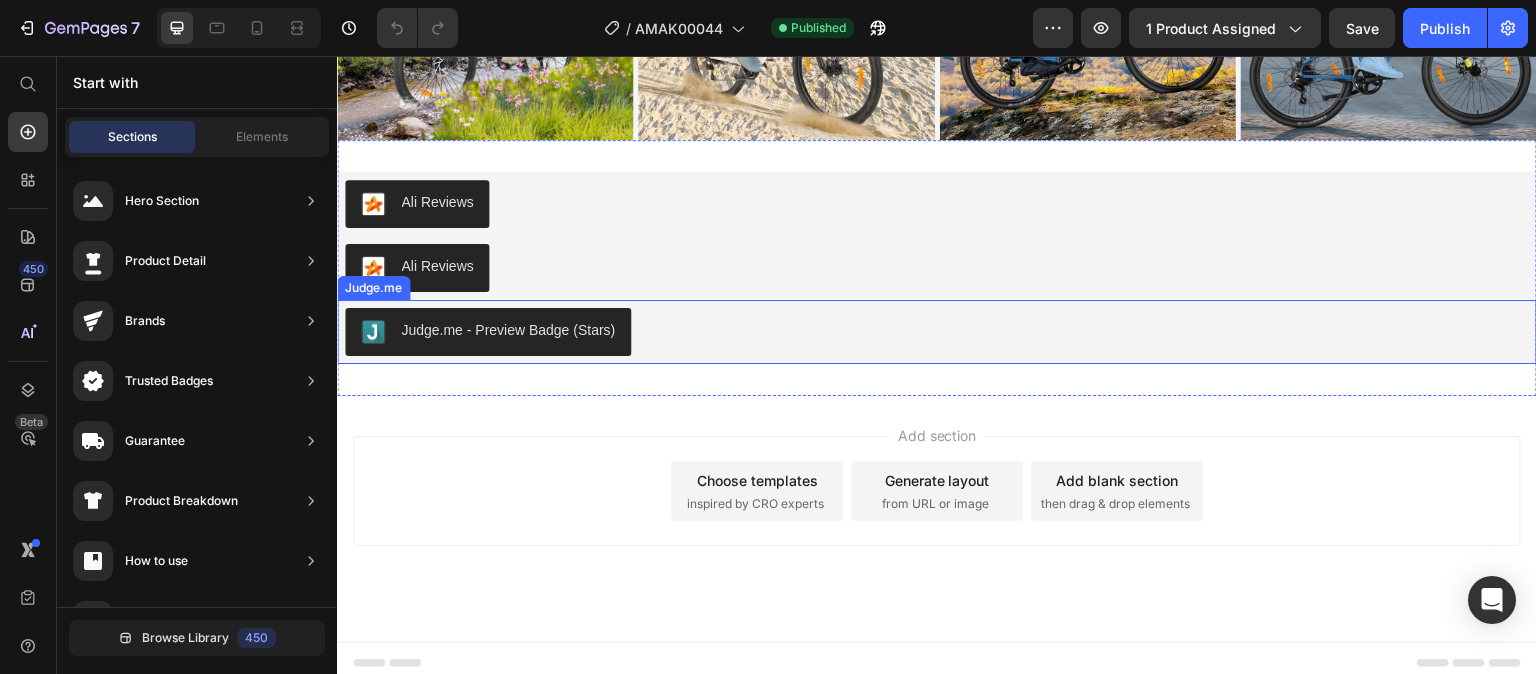 click on "Judge.me - Preview Badge (Stars)" at bounding box center (937, 332) 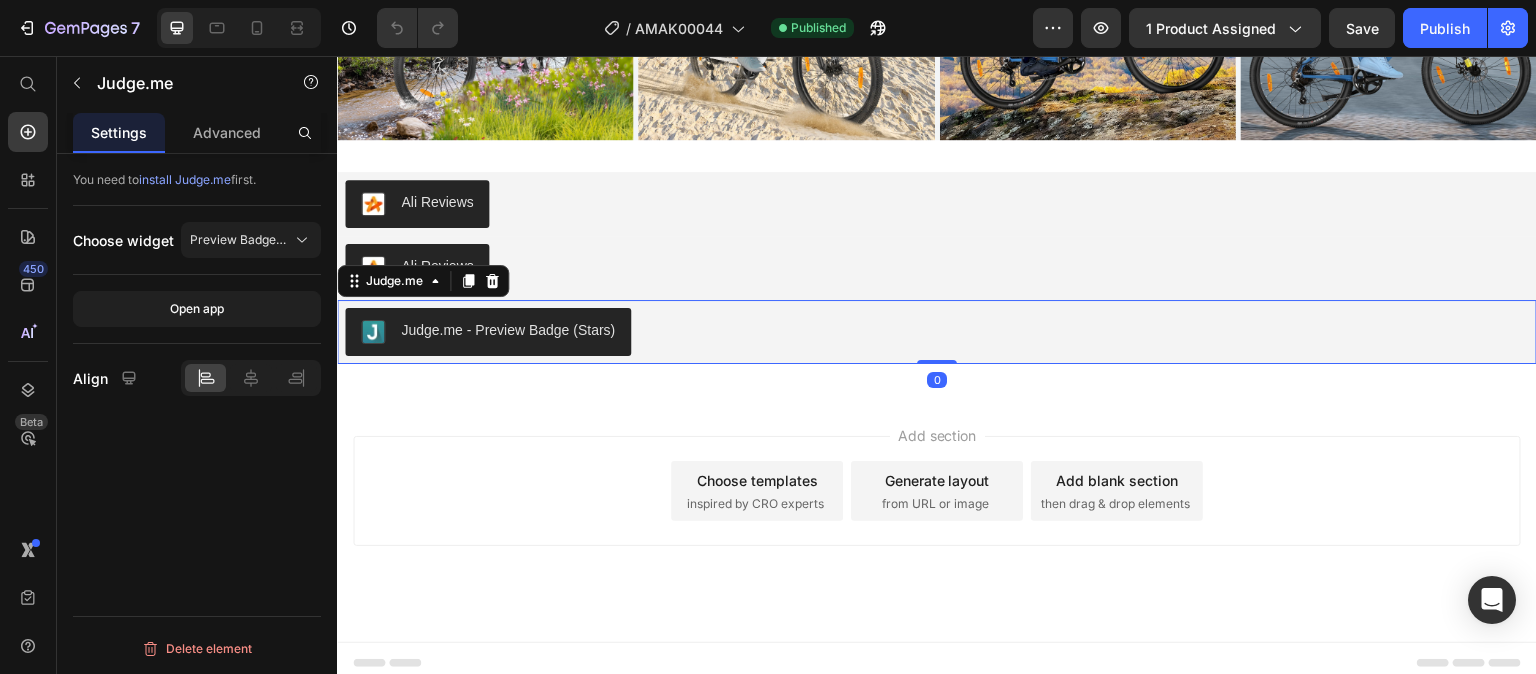 click at bounding box center (492, 281) 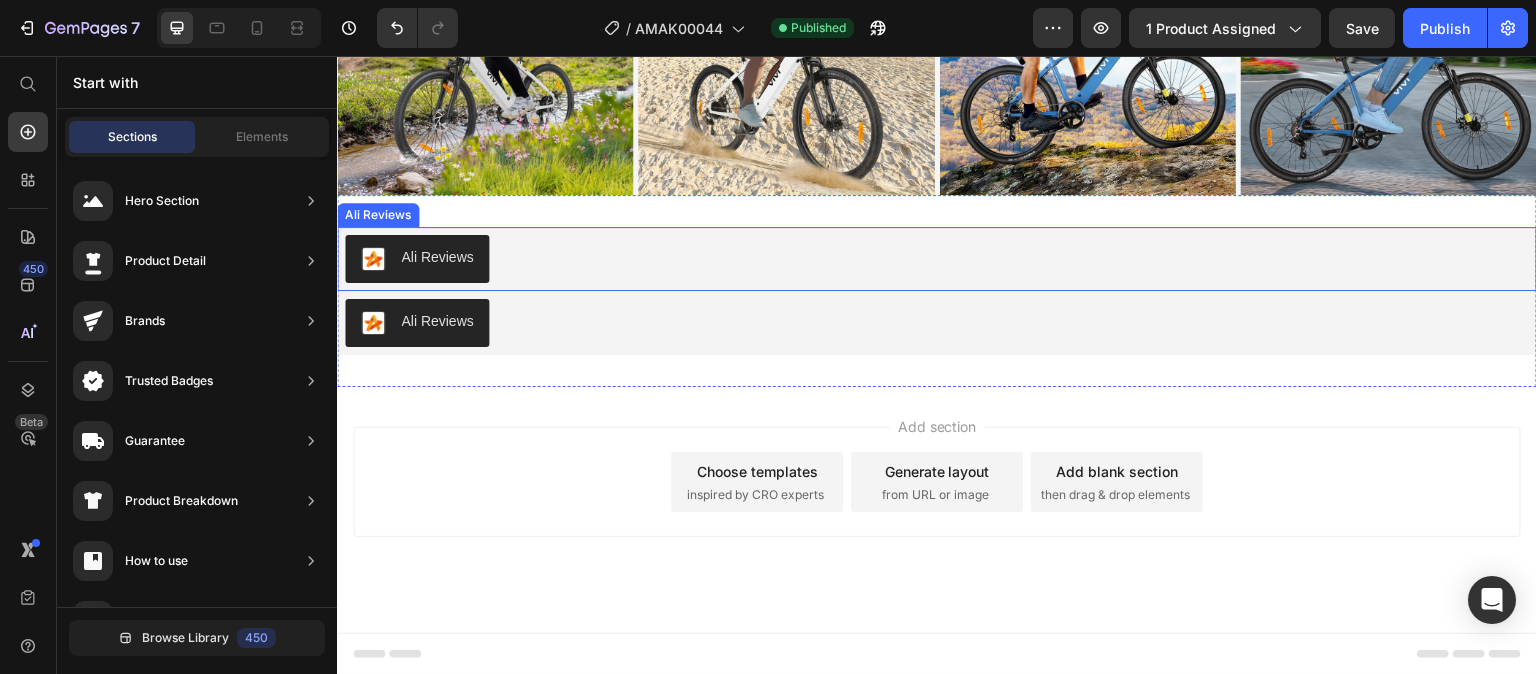 scroll, scrollTop: 4330, scrollLeft: 0, axis: vertical 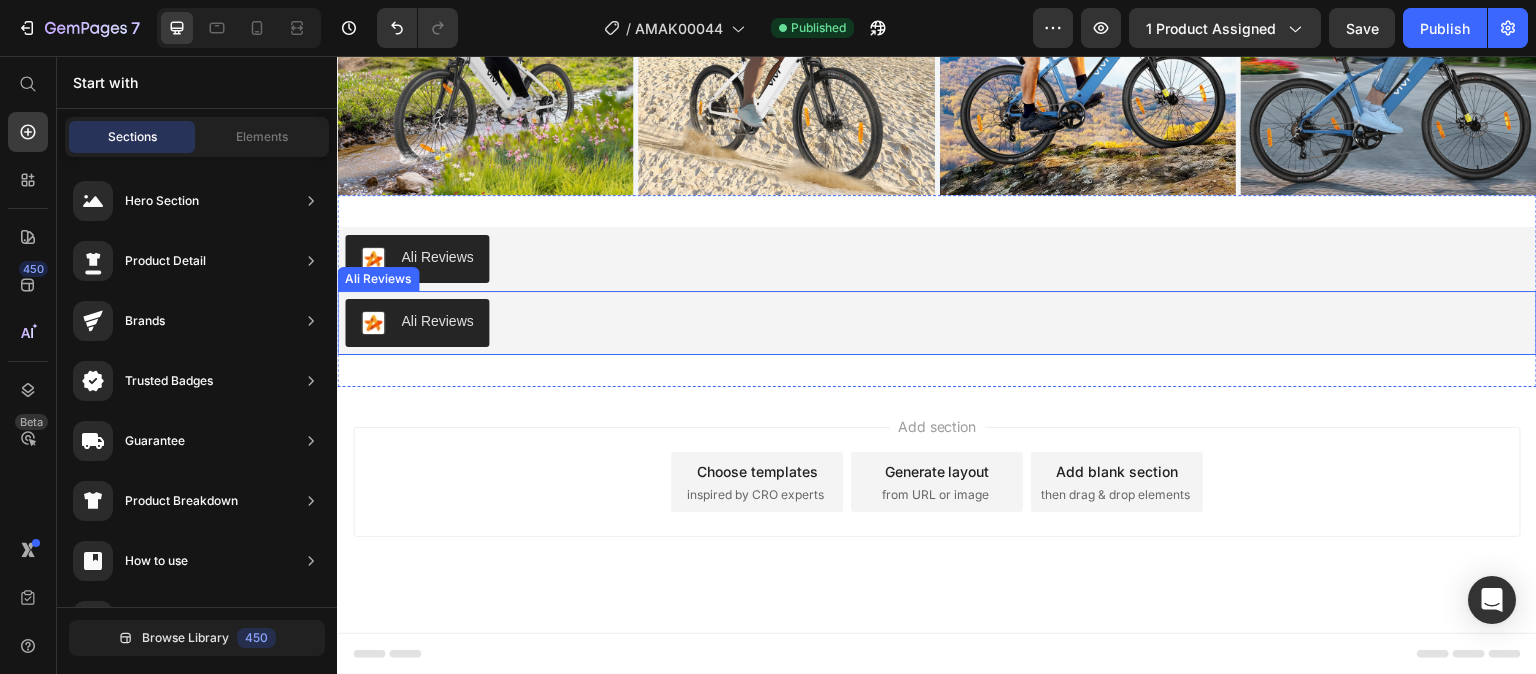 click on "Ali Reviews" at bounding box center [937, 323] 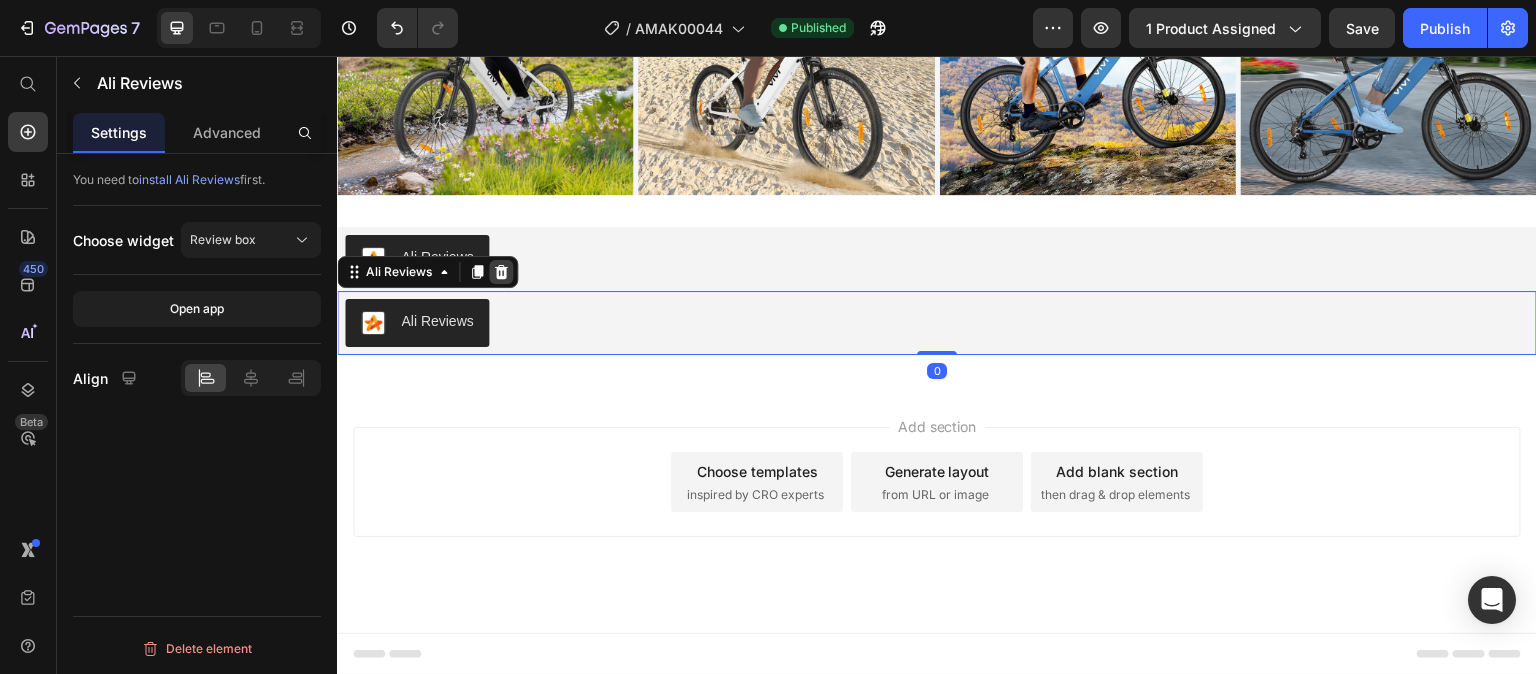 click 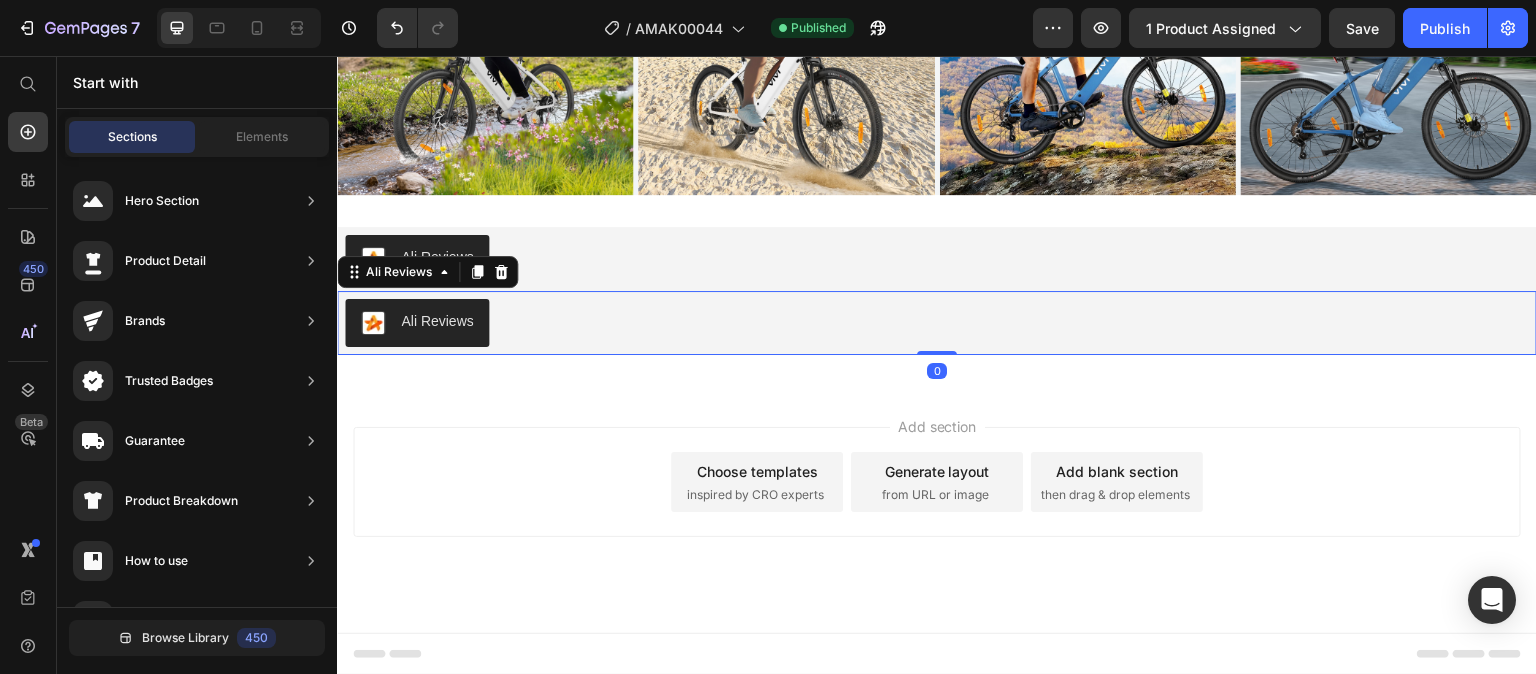 scroll, scrollTop: 4266, scrollLeft: 0, axis: vertical 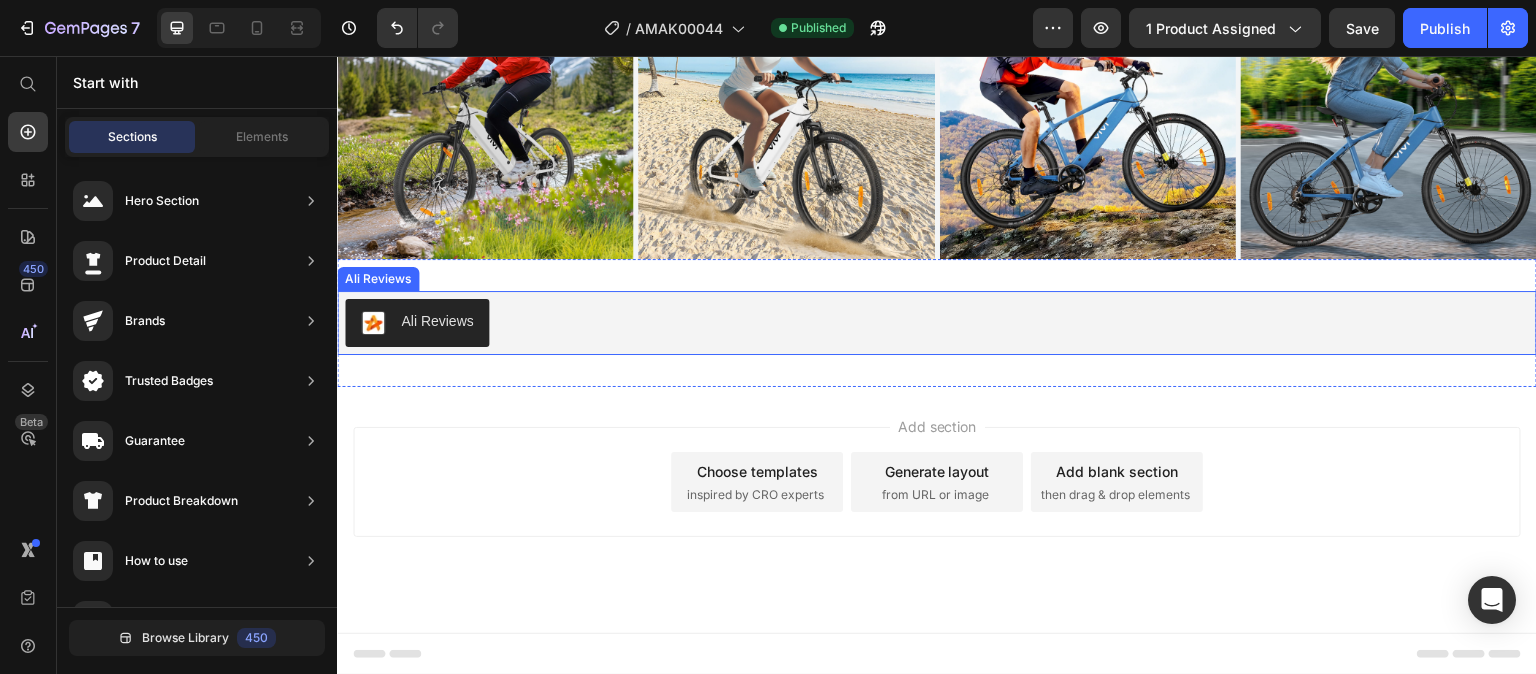 click on "Ali Reviews" at bounding box center [937, 323] 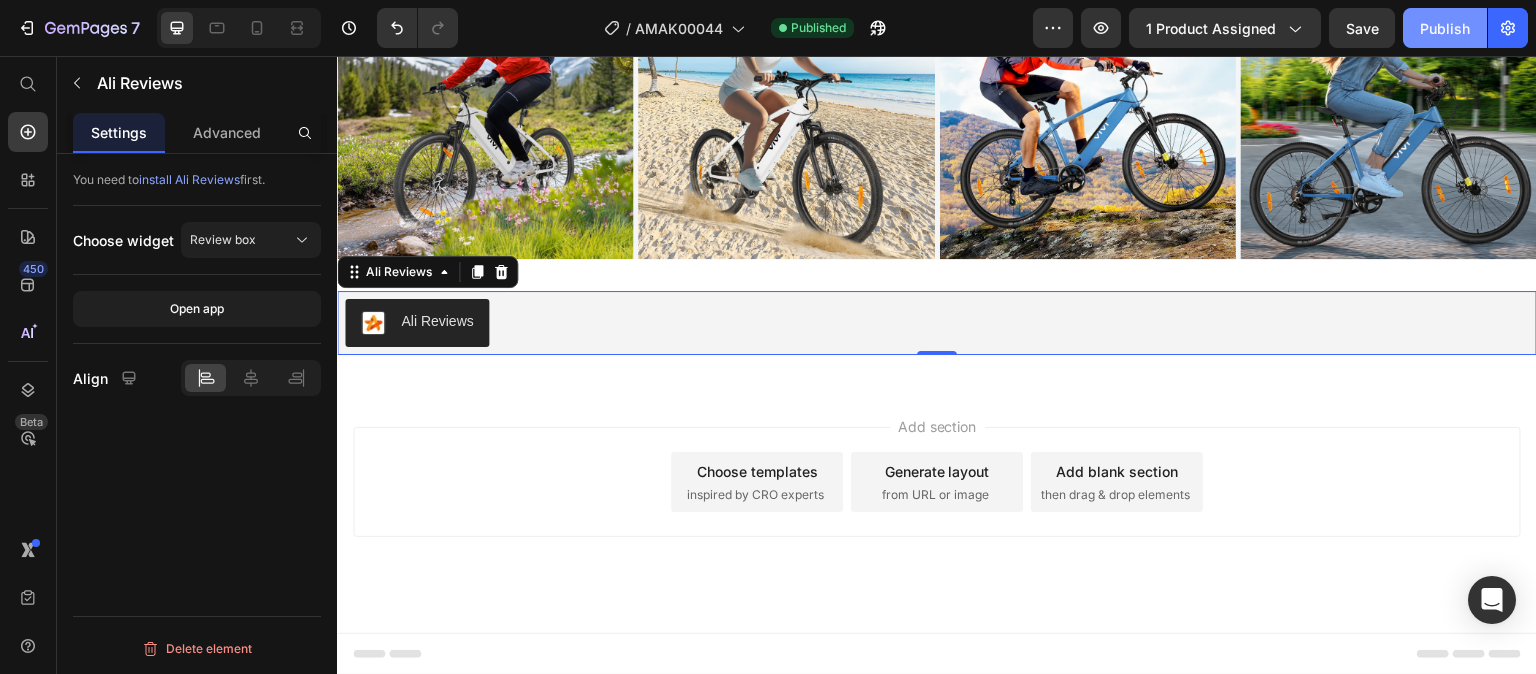 click on "Publish" at bounding box center [1445, 28] 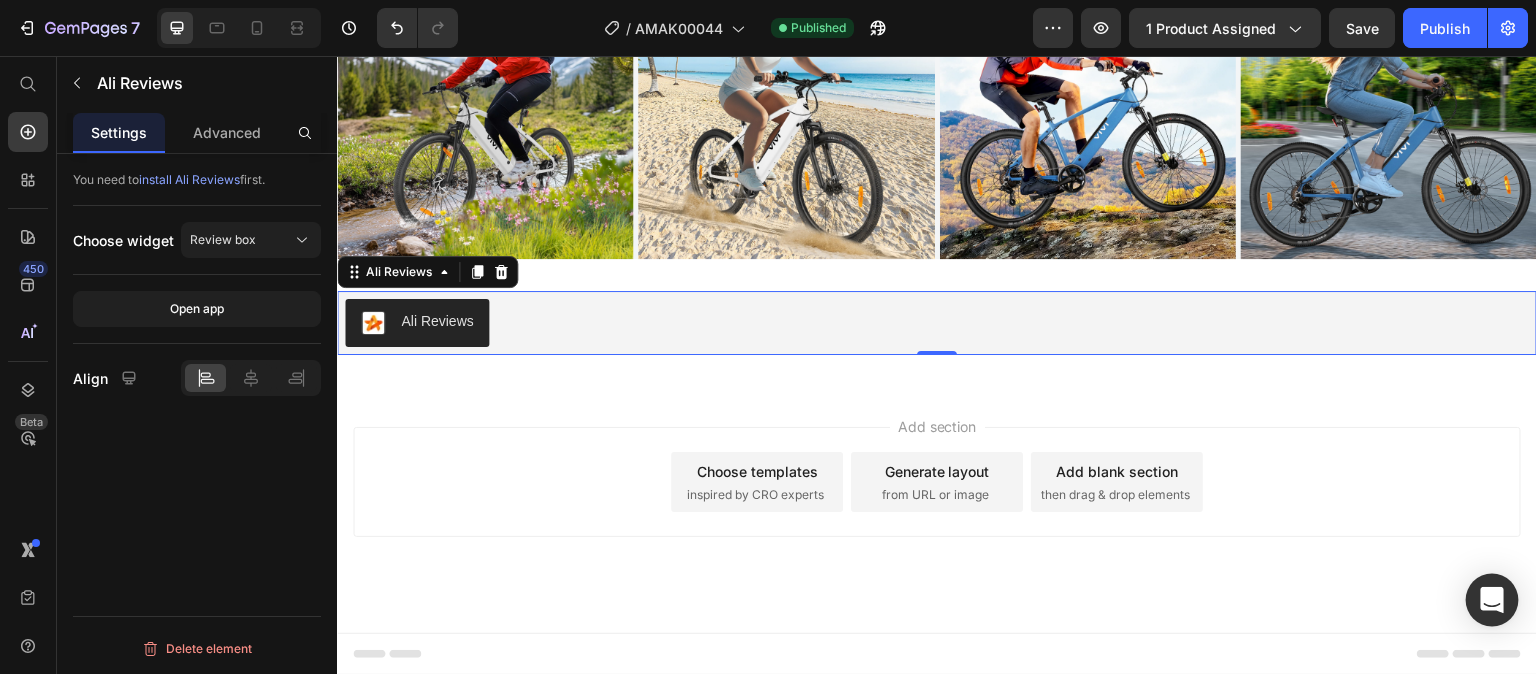 click 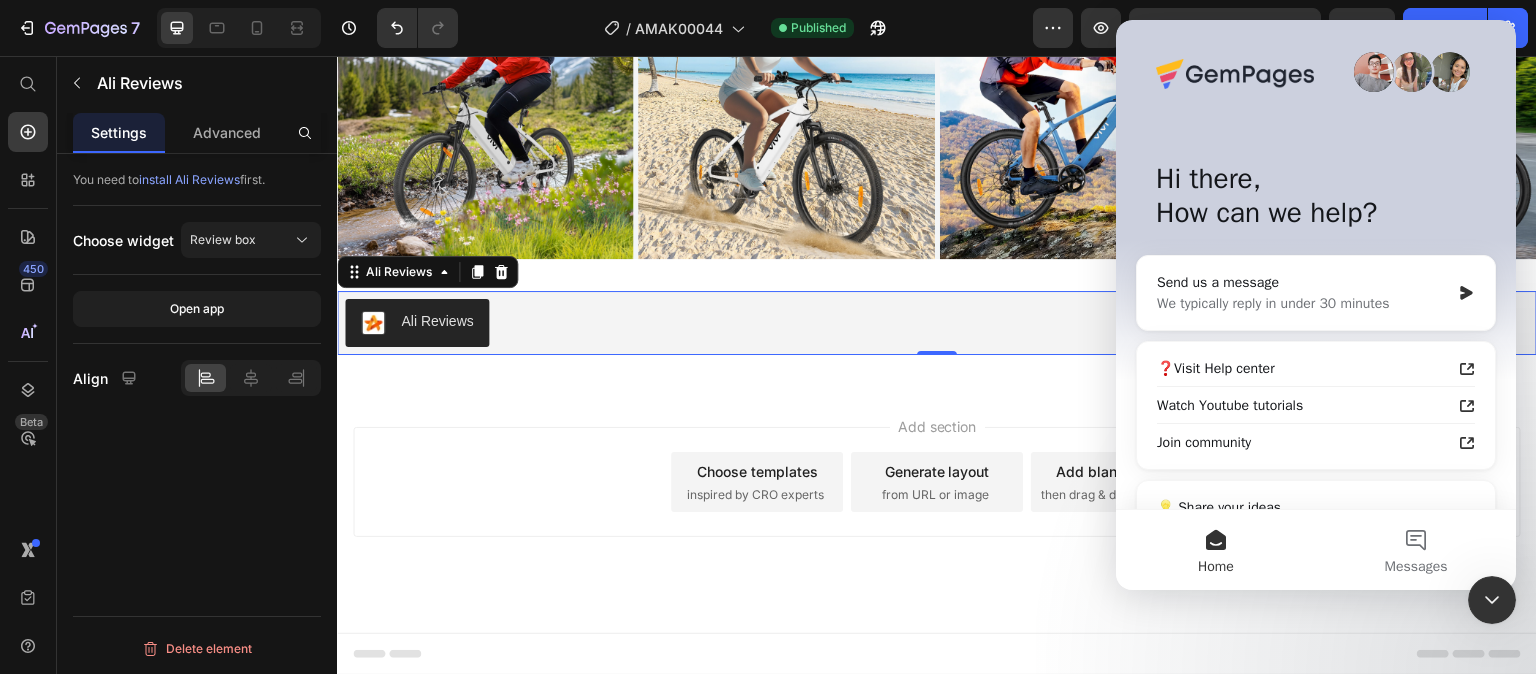 scroll, scrollTop: 0, scrollLeft: 0, axis: both 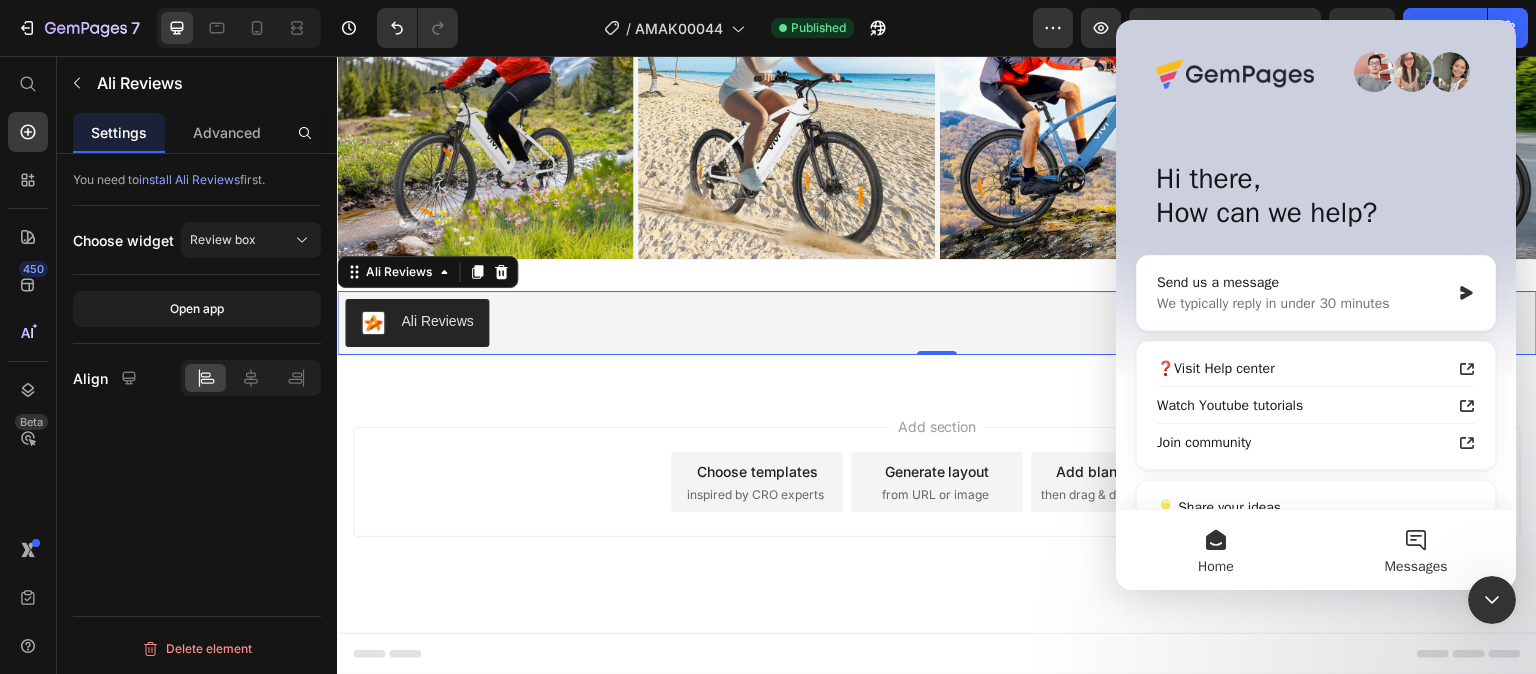 click on "Messages" at bounding box center [1416, 567] 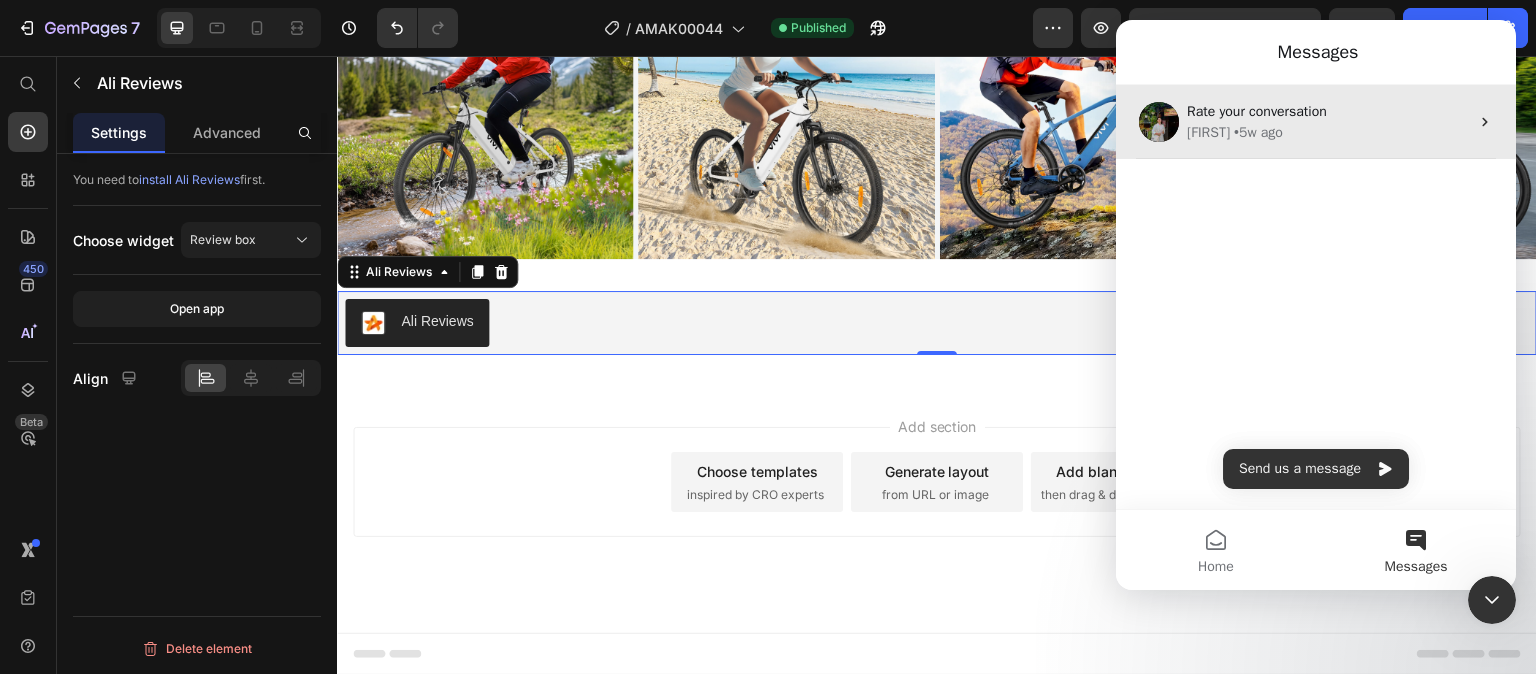 click on "Rate your conversation [FIRST] •  5w ago" at bounding box center (1316, 122) 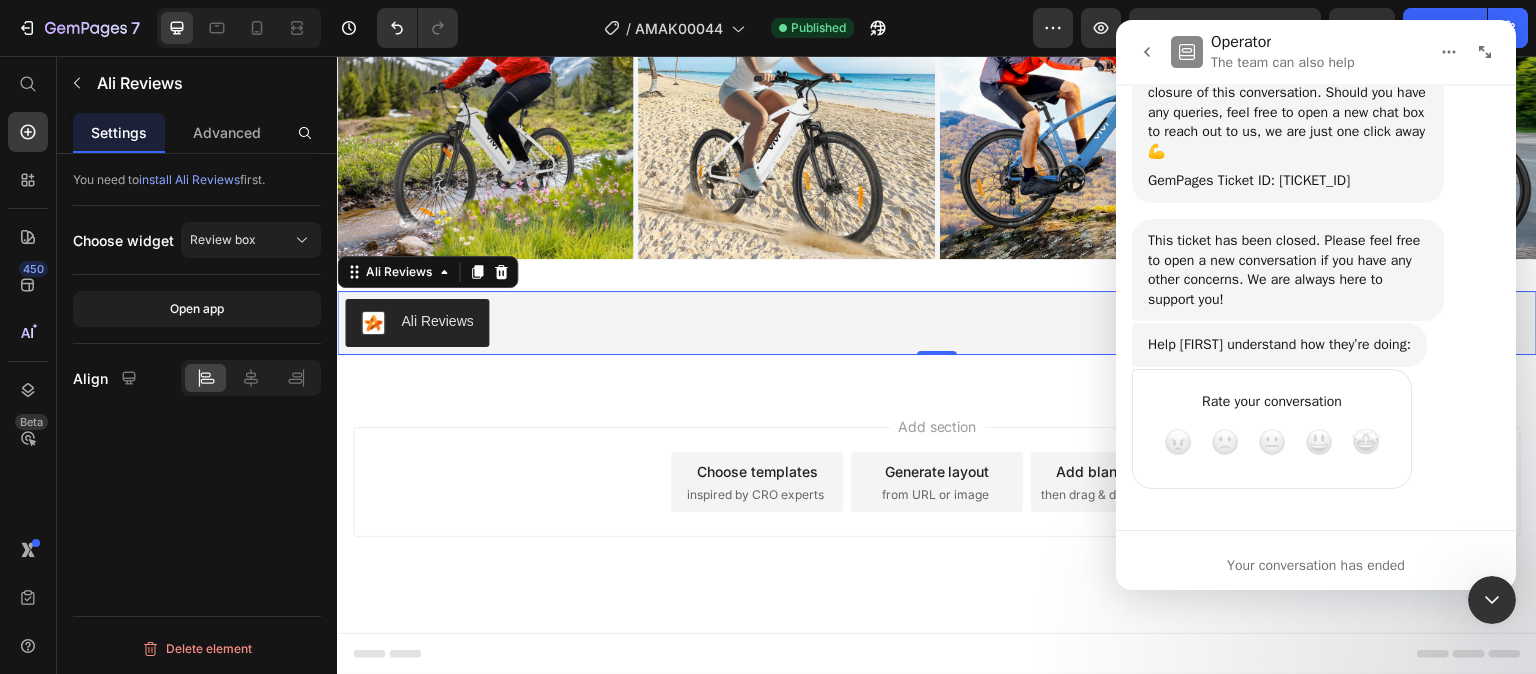 scroll, scrollTop: 1600, scrollLeft: 0, axis: vertical 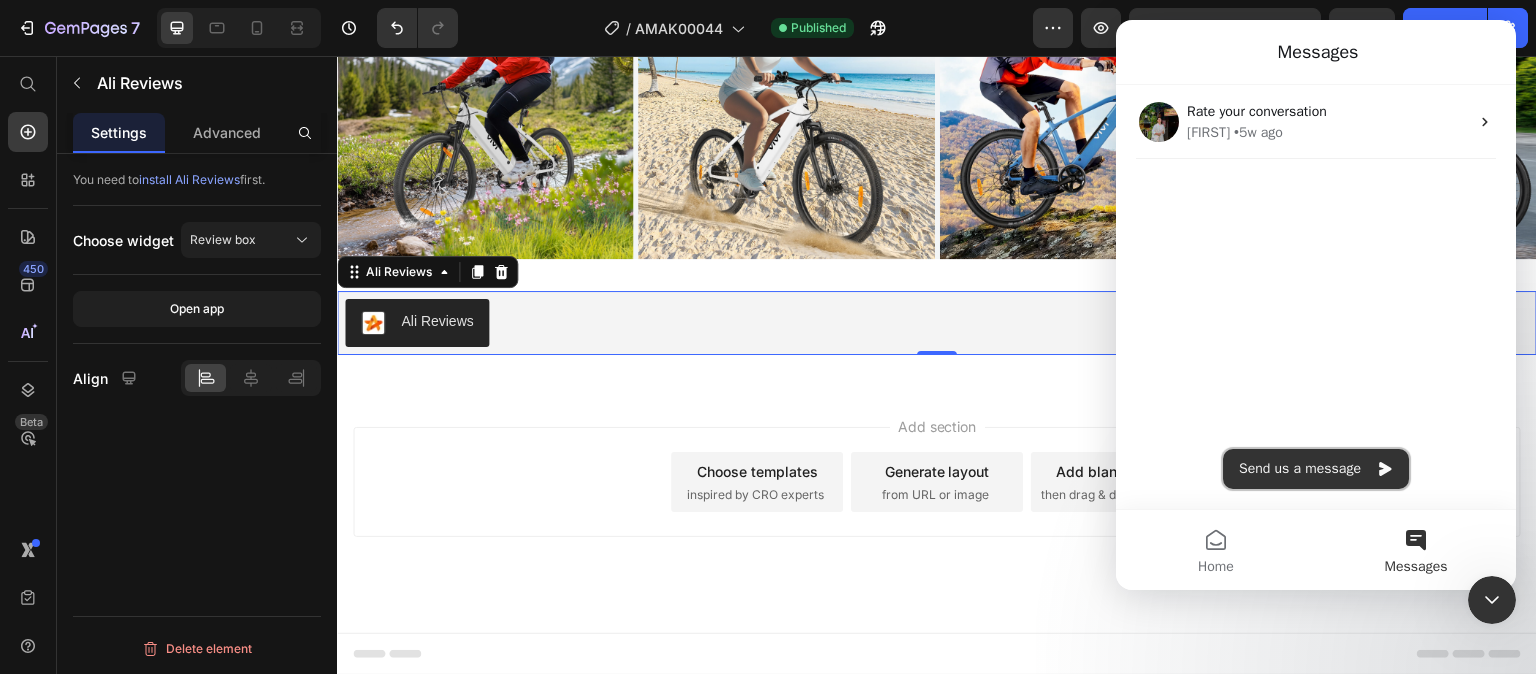 click 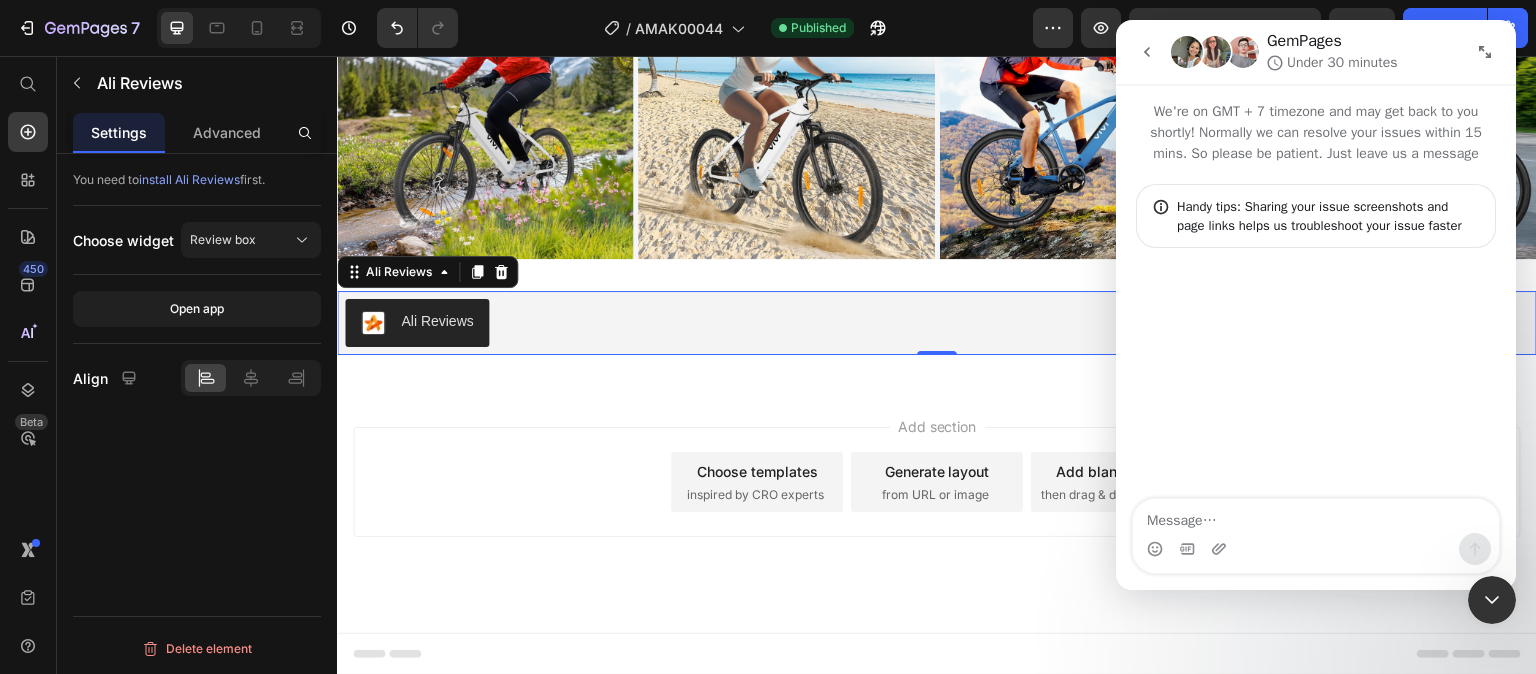click at bounding box center [1316, 516] 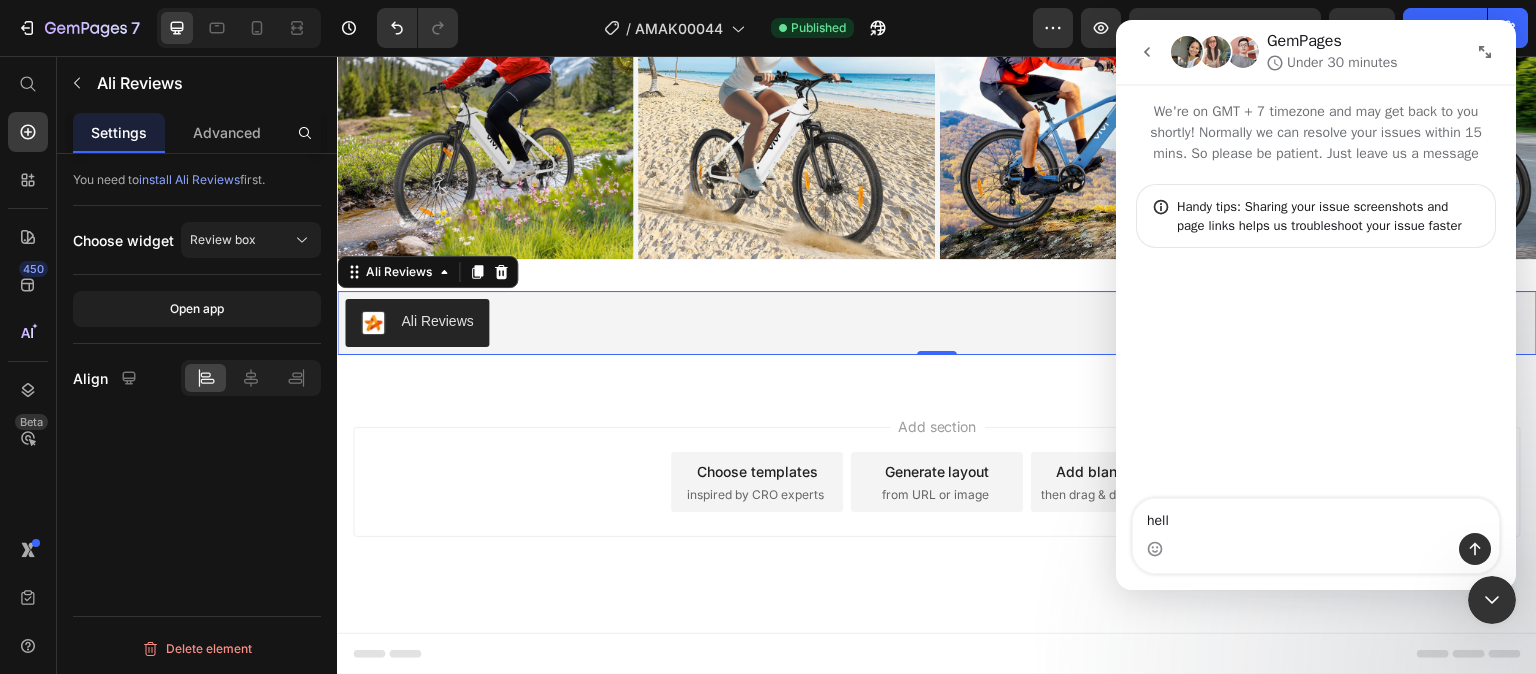 type on "hello" 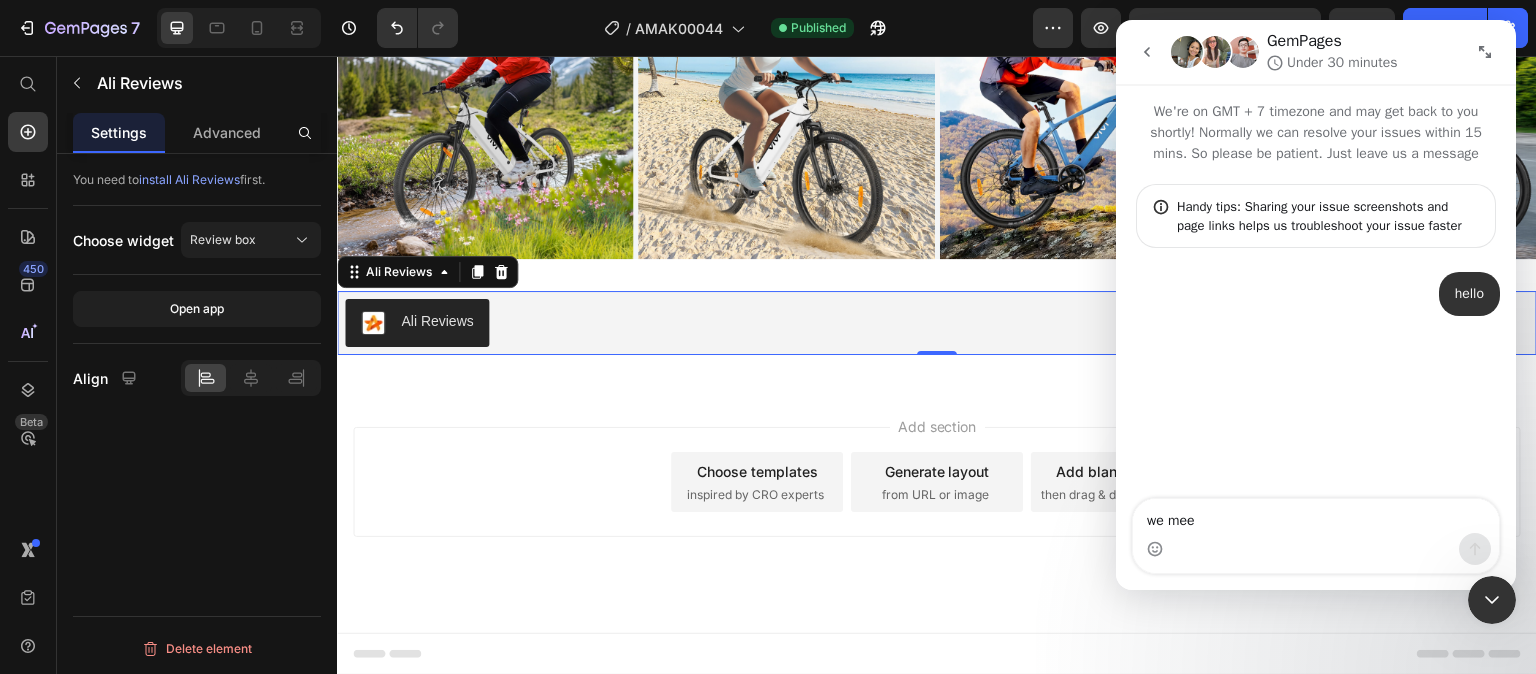type on "we meet" 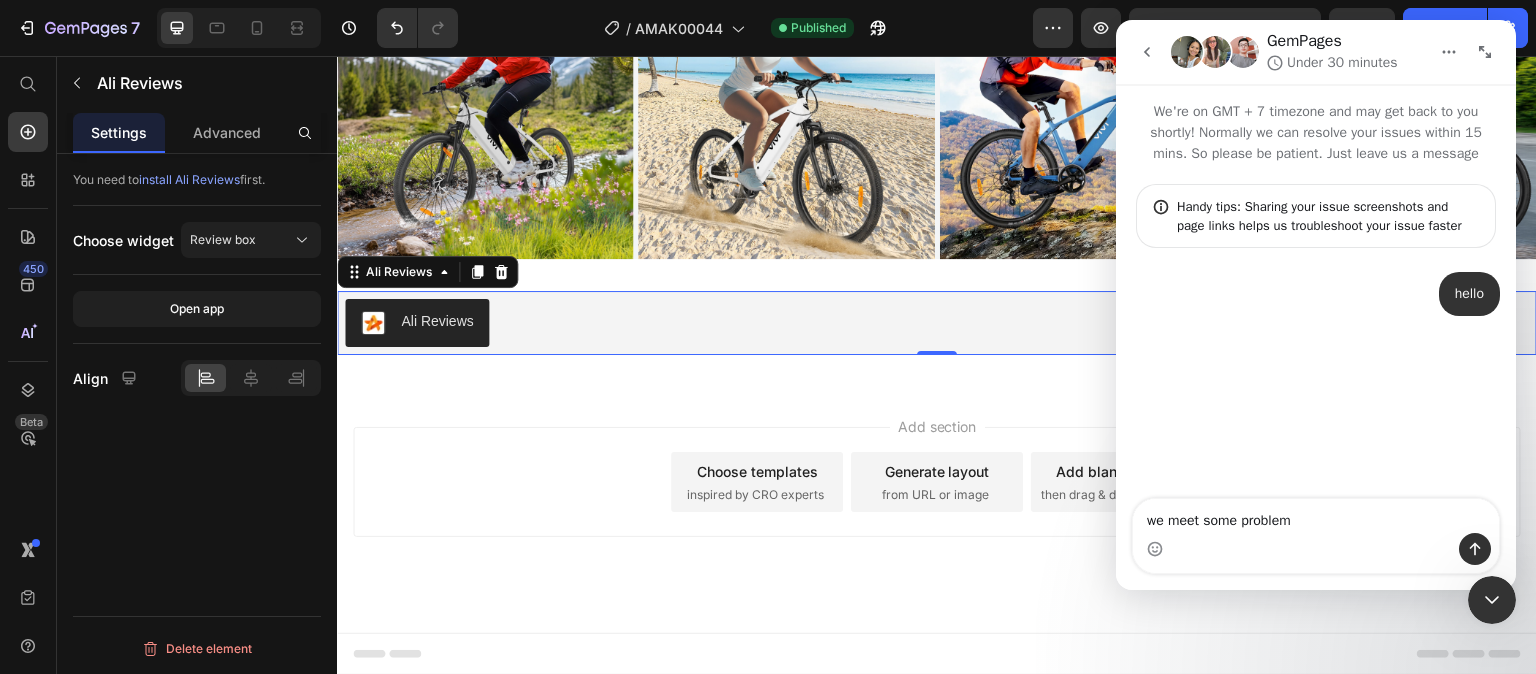 type on "we meet some problems" 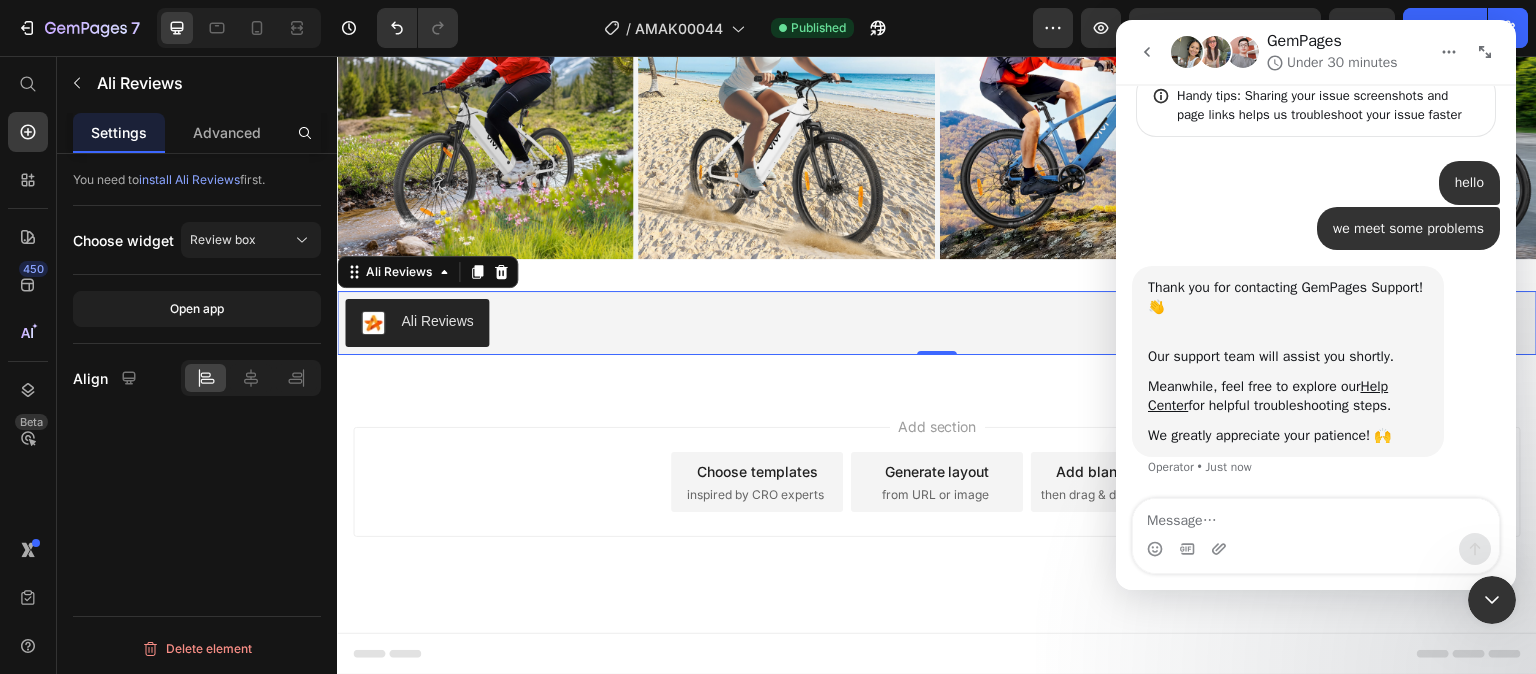 scroll, scrollTop: 150, scrollLeft: 0, axis: vertical 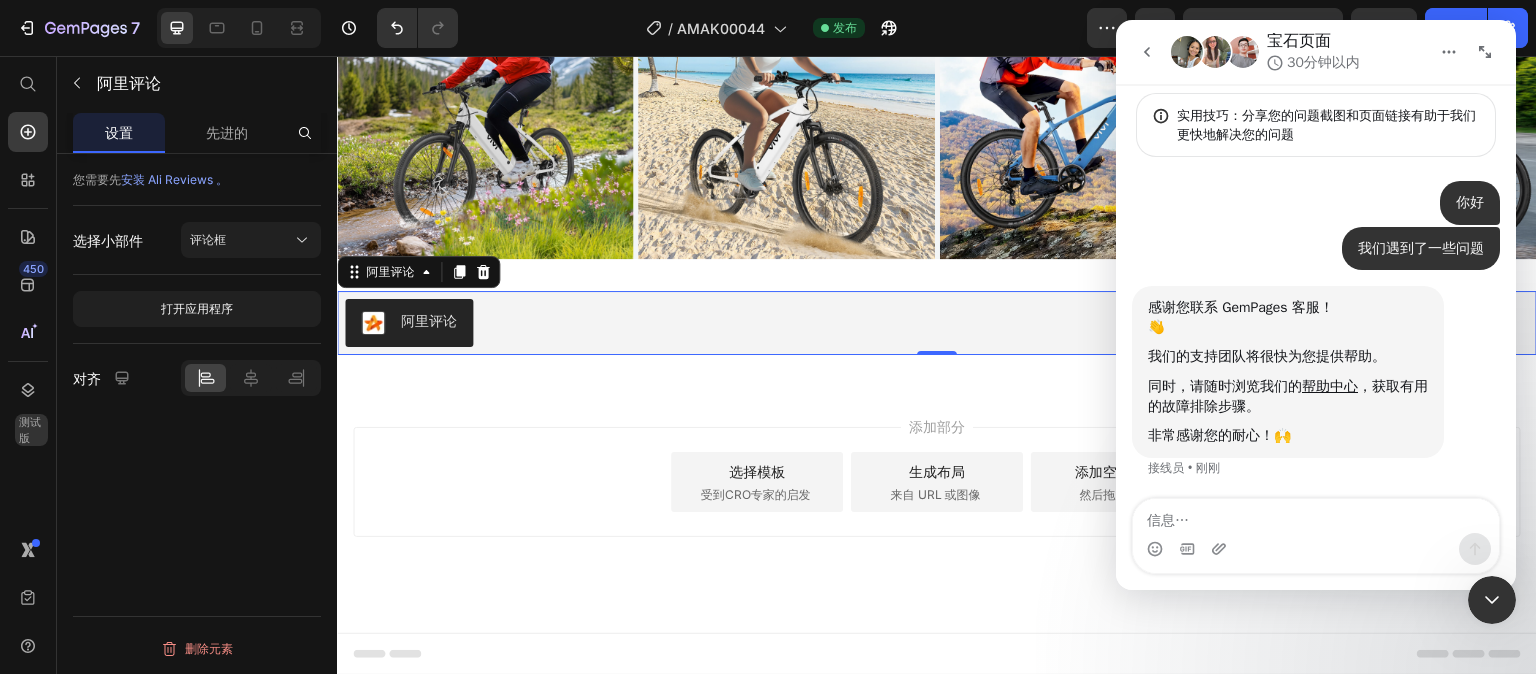 drag, startPoint x: 1265, startPoint y: 197, endPoint x: 1475, endPoint y: 448, distance: 327.26288 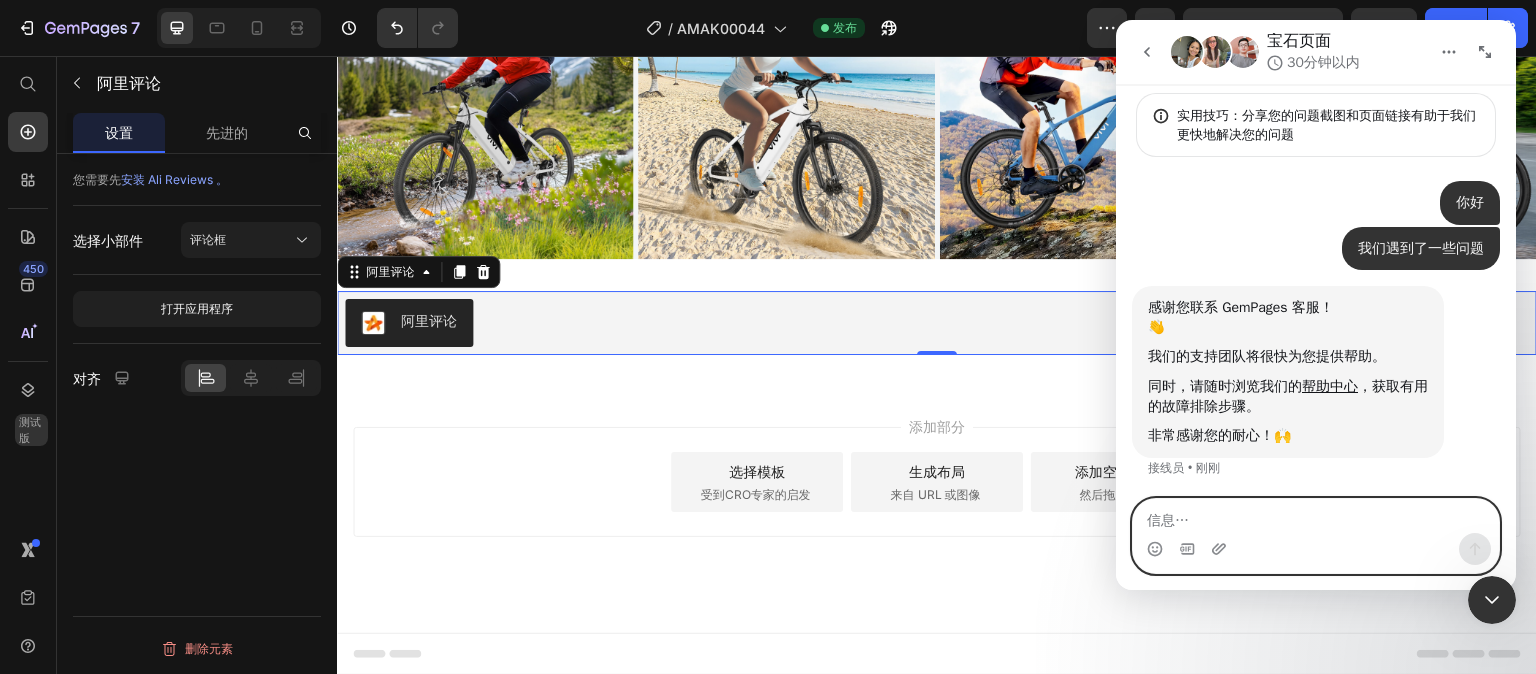 click at bounding box center (1316, 516) 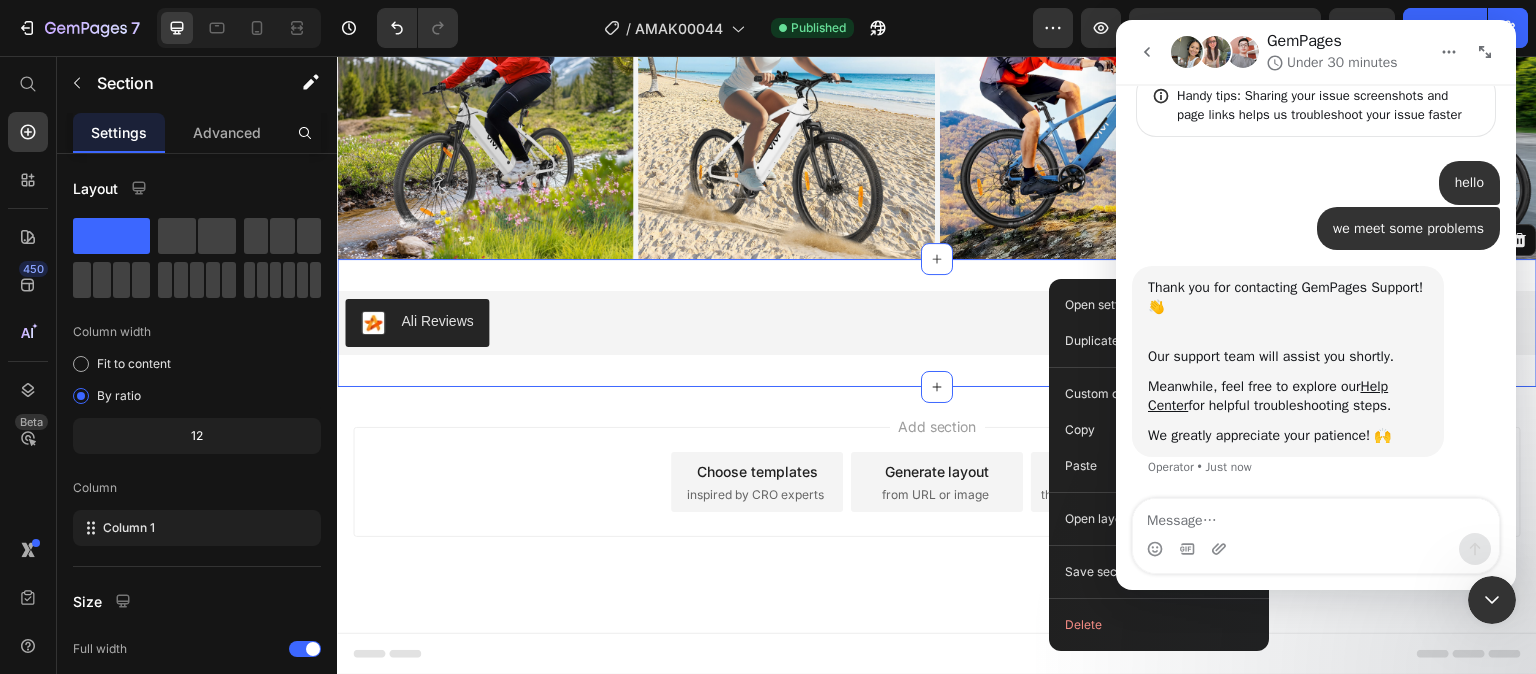 scroll, scrollTop: 150, scrollLeft: 0, axis: vertical 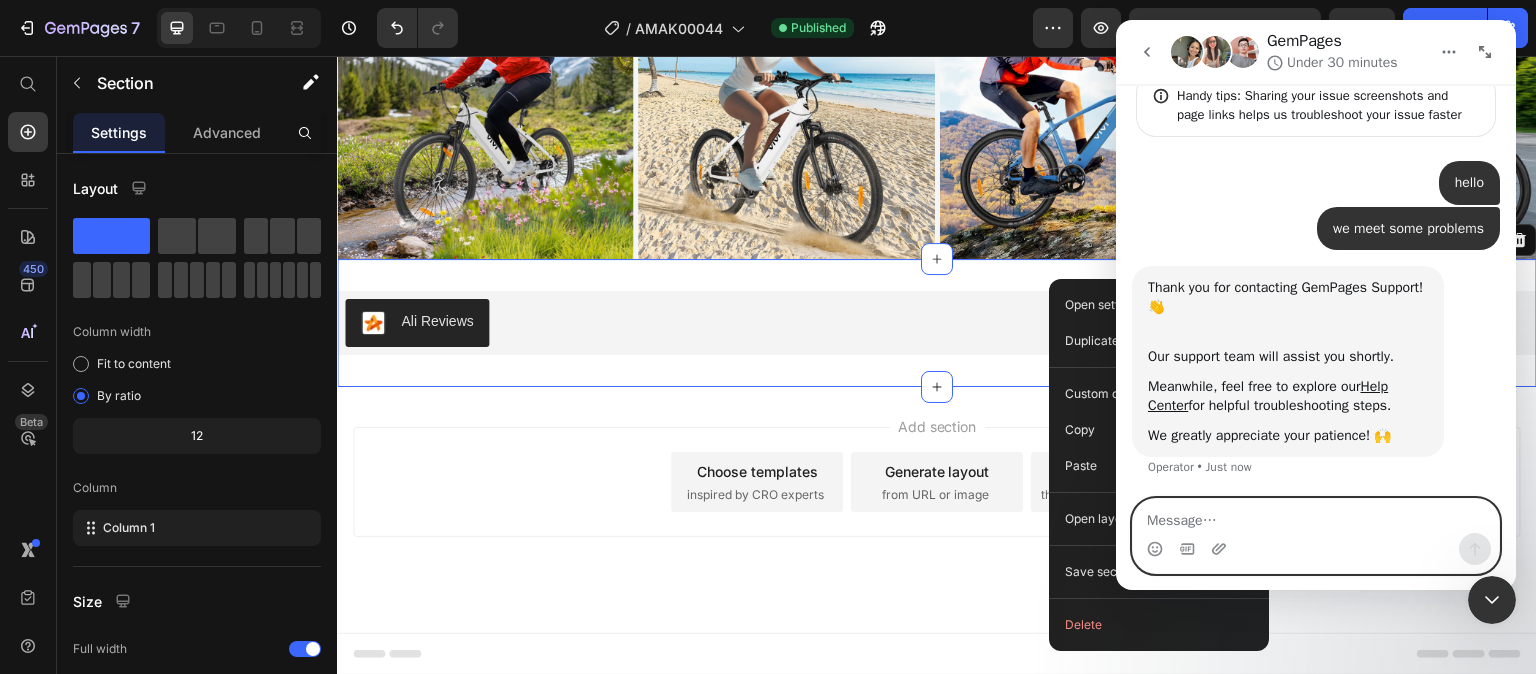 click at bounding box center [1316, 516] 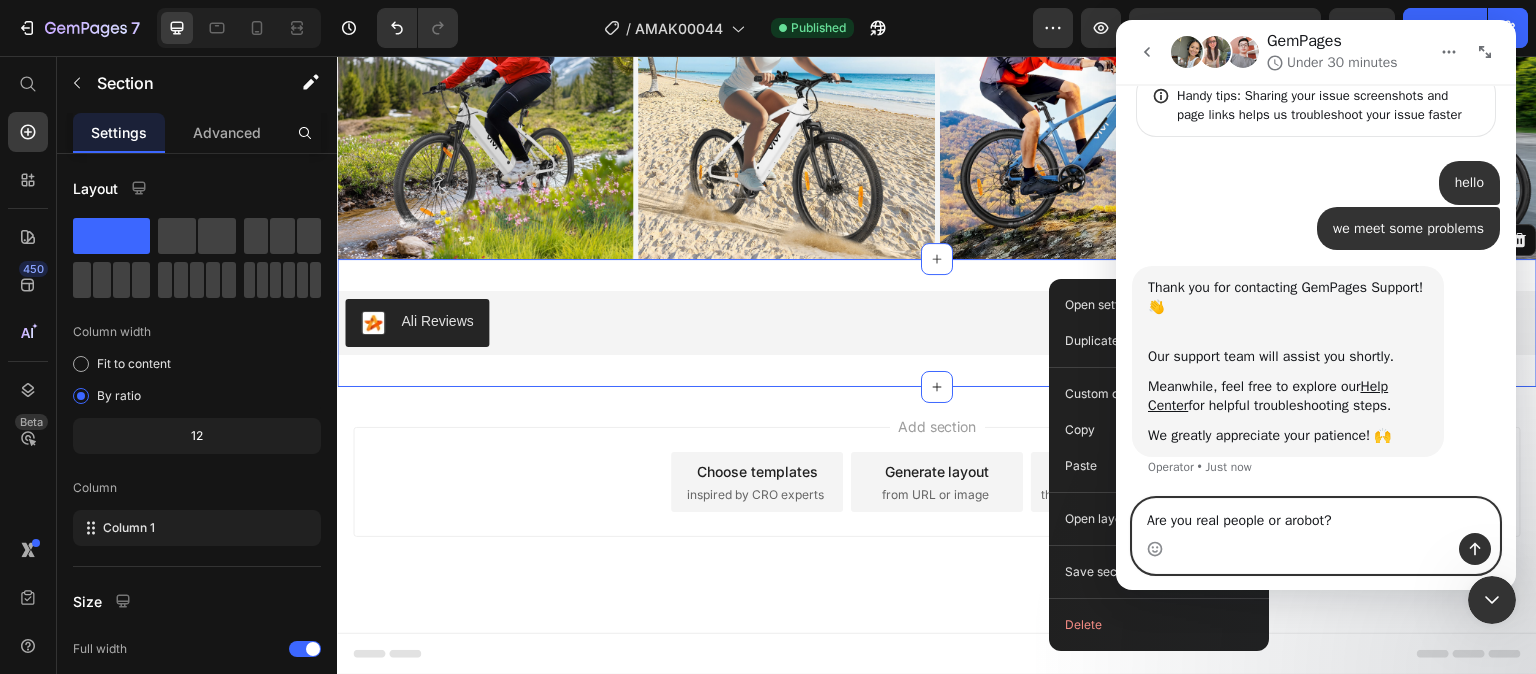 type on "Are you real people or a robot?" 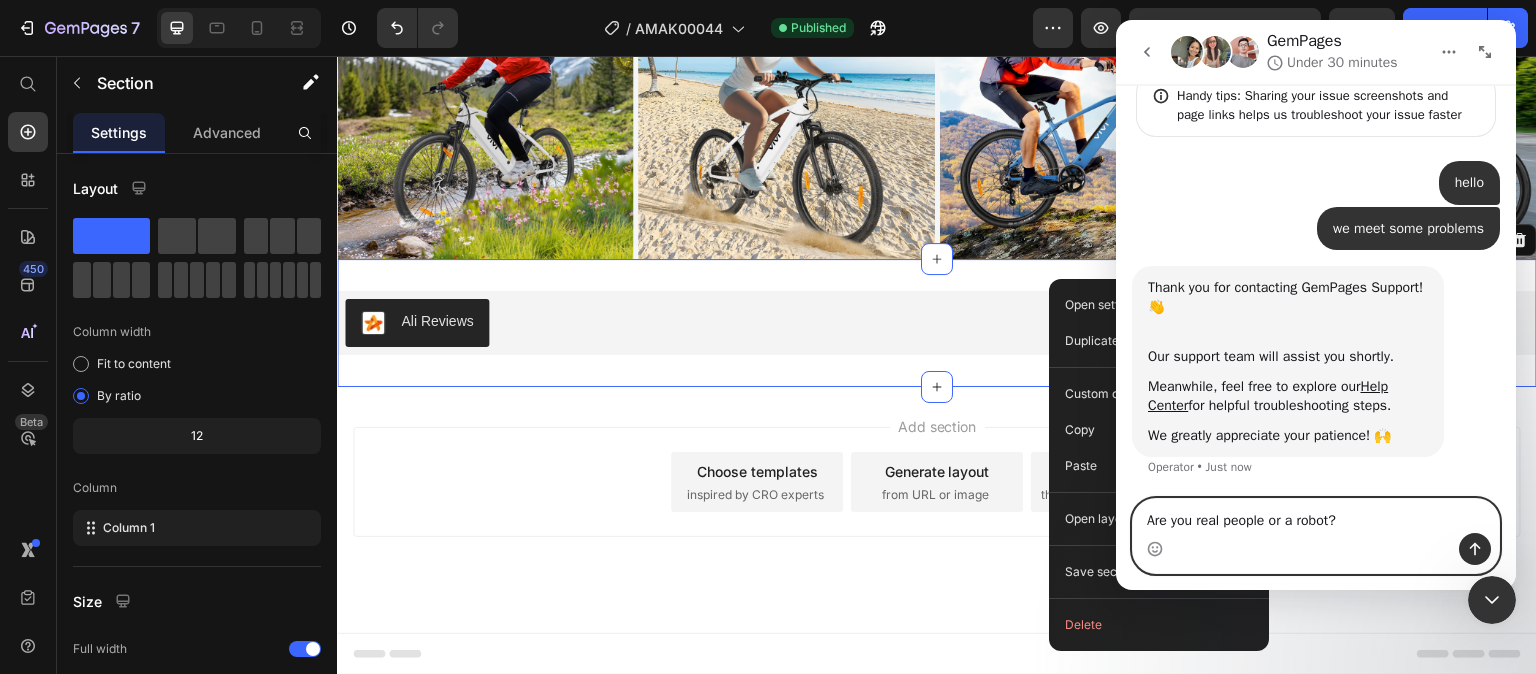 type 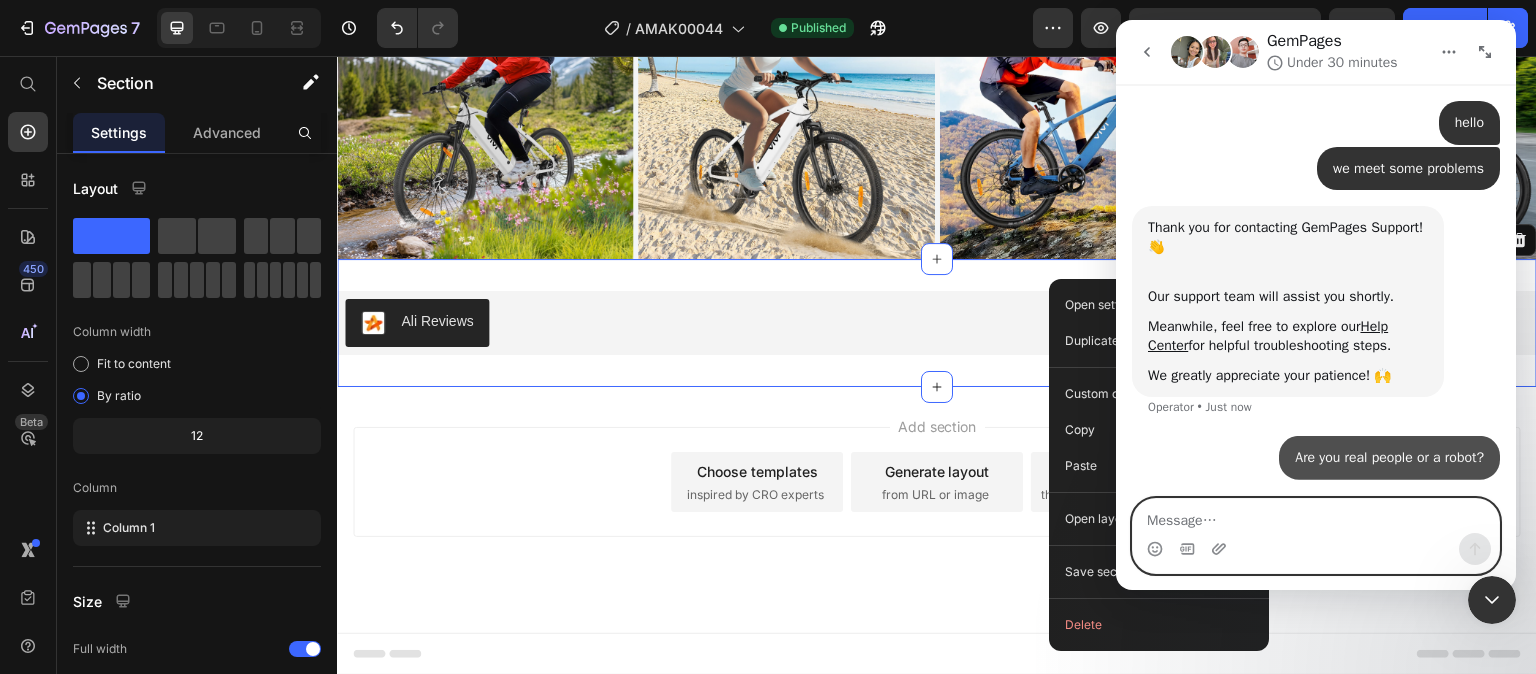 scroll, scrollTop: 210, scrollLeft: 0, axis: vertical 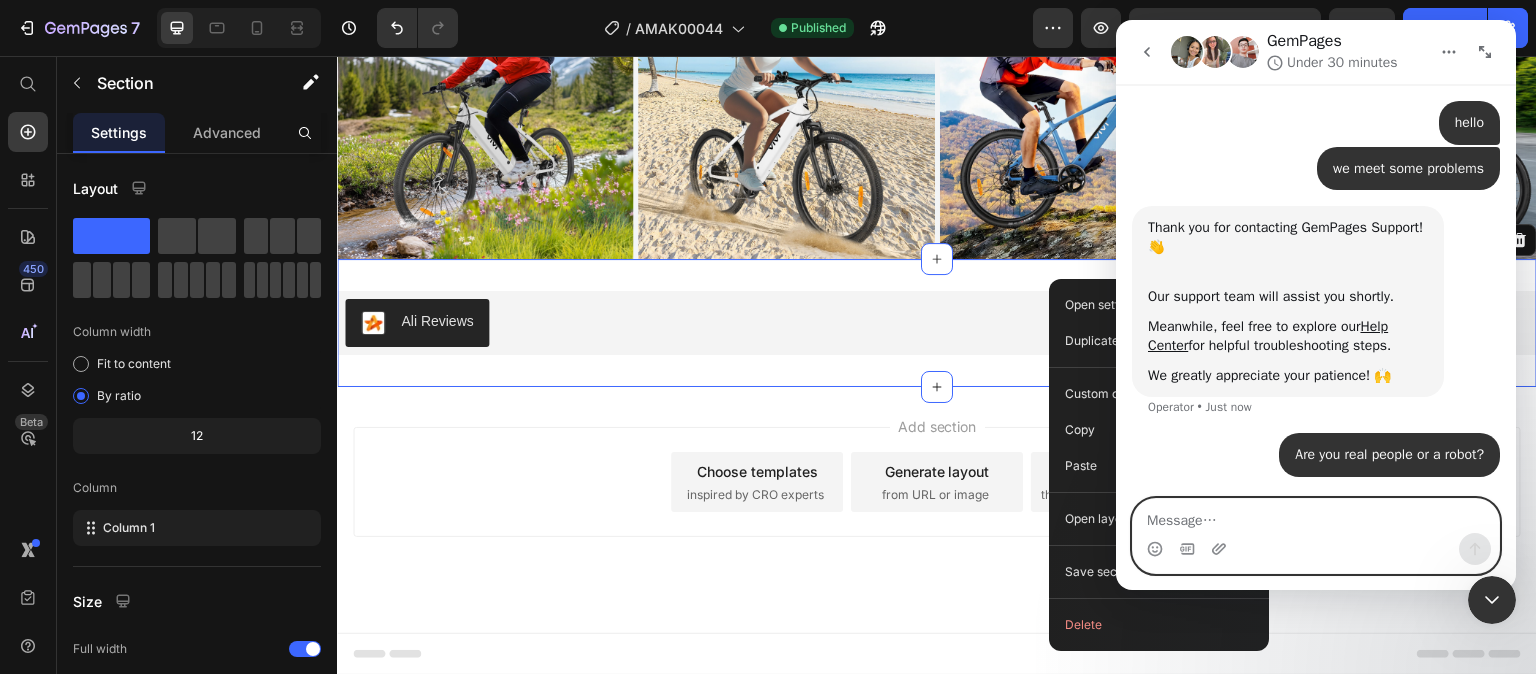 click at bounding box center [1316, 516] 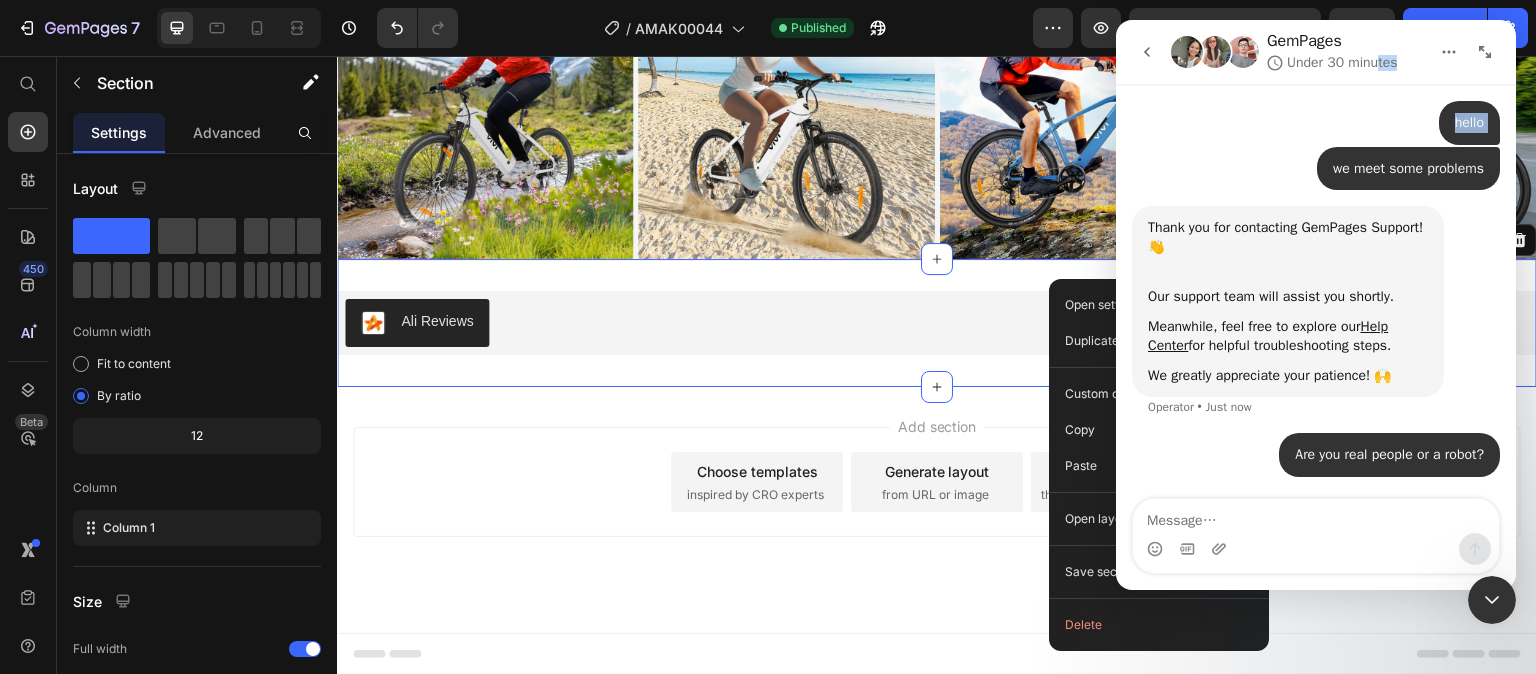 drag, startPoint x: 1388, startPoint y: 41, endPoint x: 1380, endPoint y: 92, distance: 51.62364 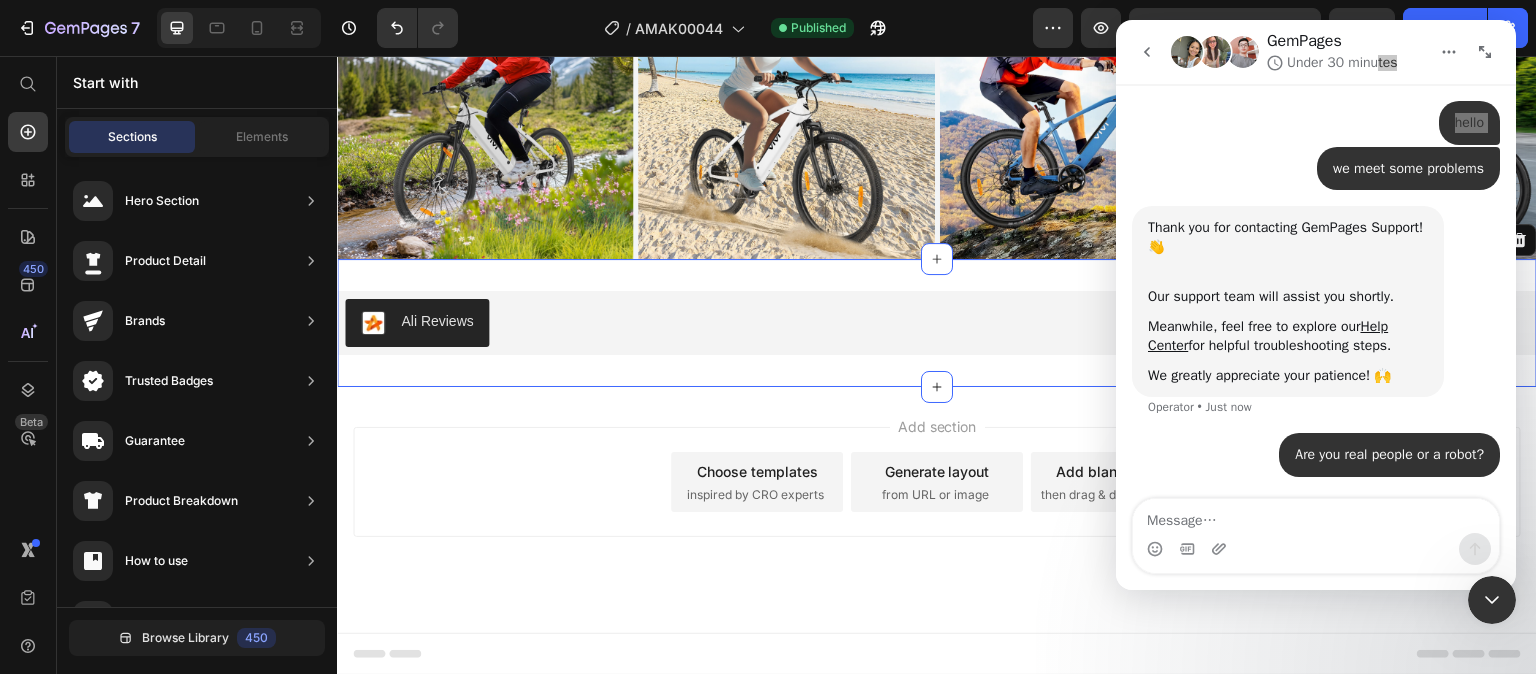 click on "Add section Choose templates inspired by CRO experts Generate layout from URL or image Add blank section then drag & drop elements" at bounding box center [937, 482] 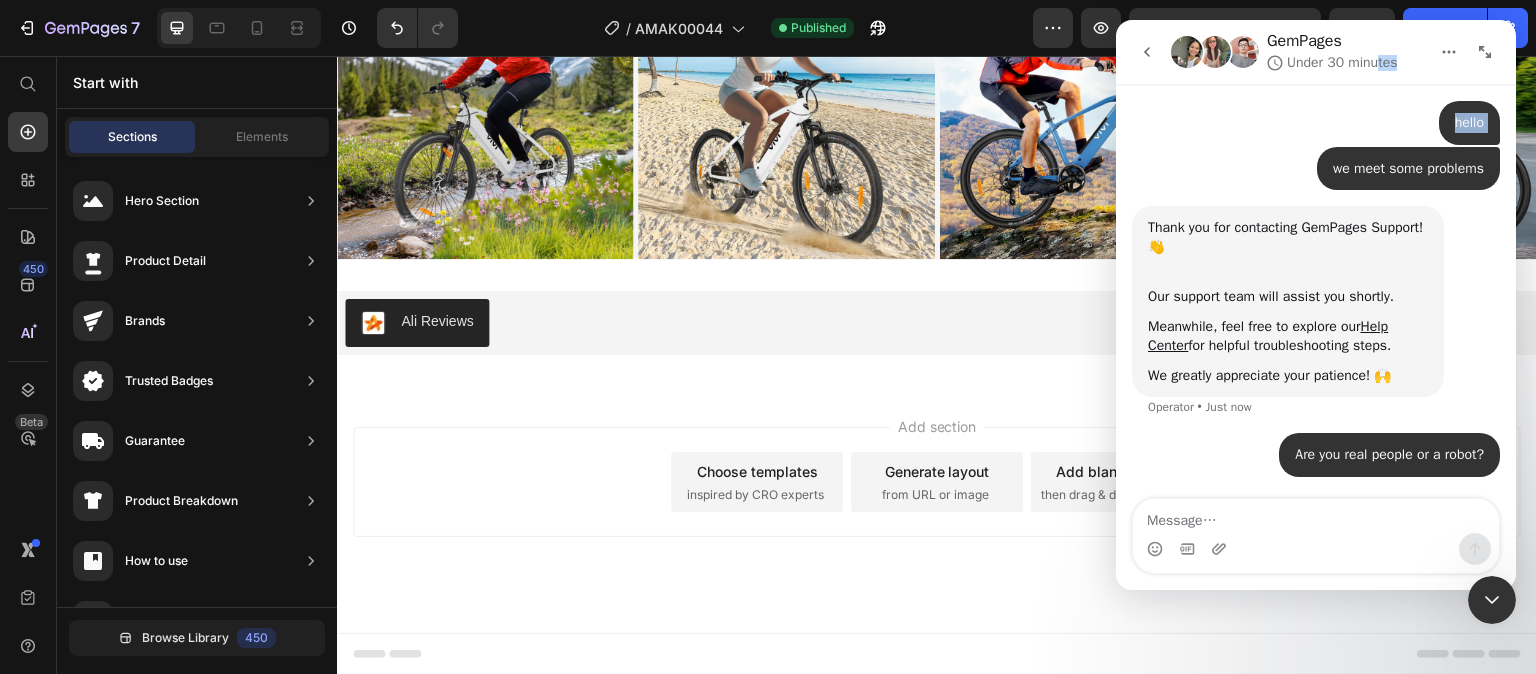 click at bounding box center (1485, 52) 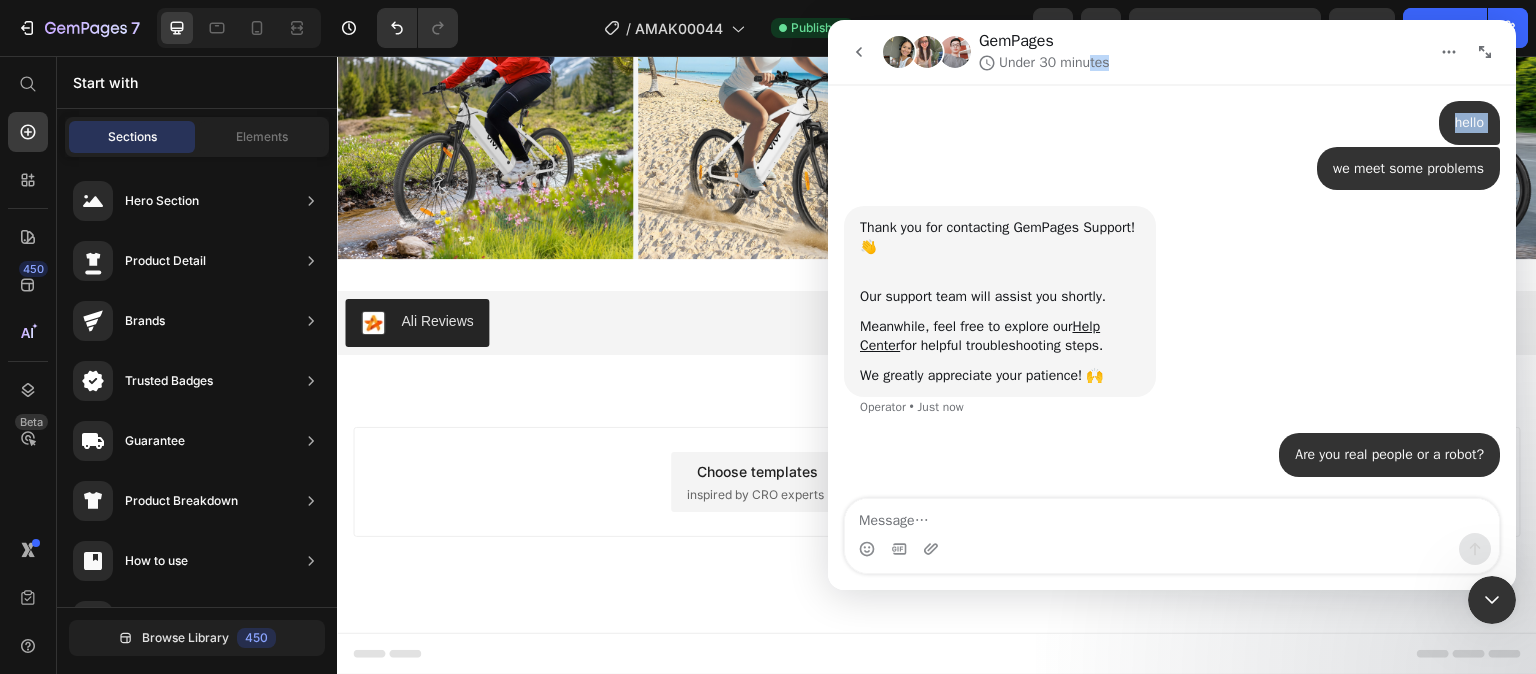 scroll, scrollTop: 129, scrollLeft: 0, axis: vertical 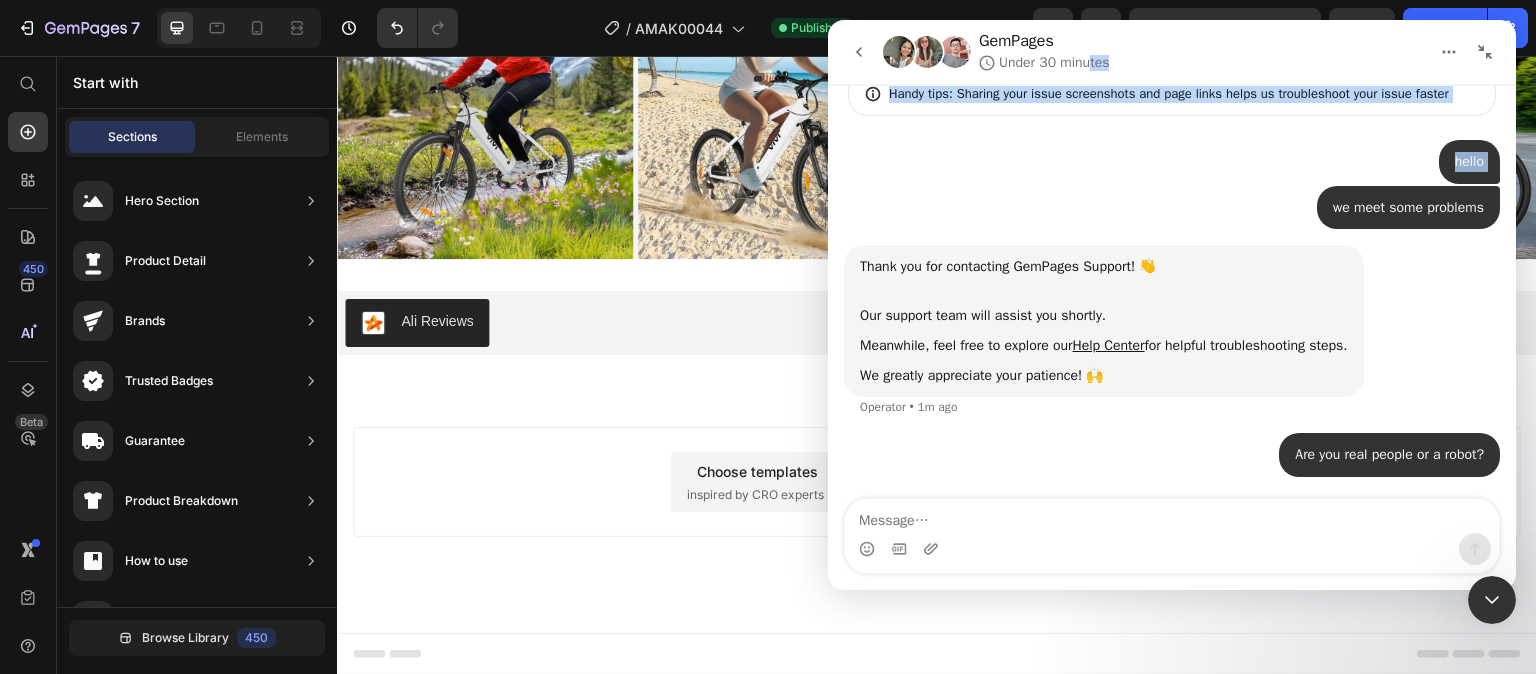 click 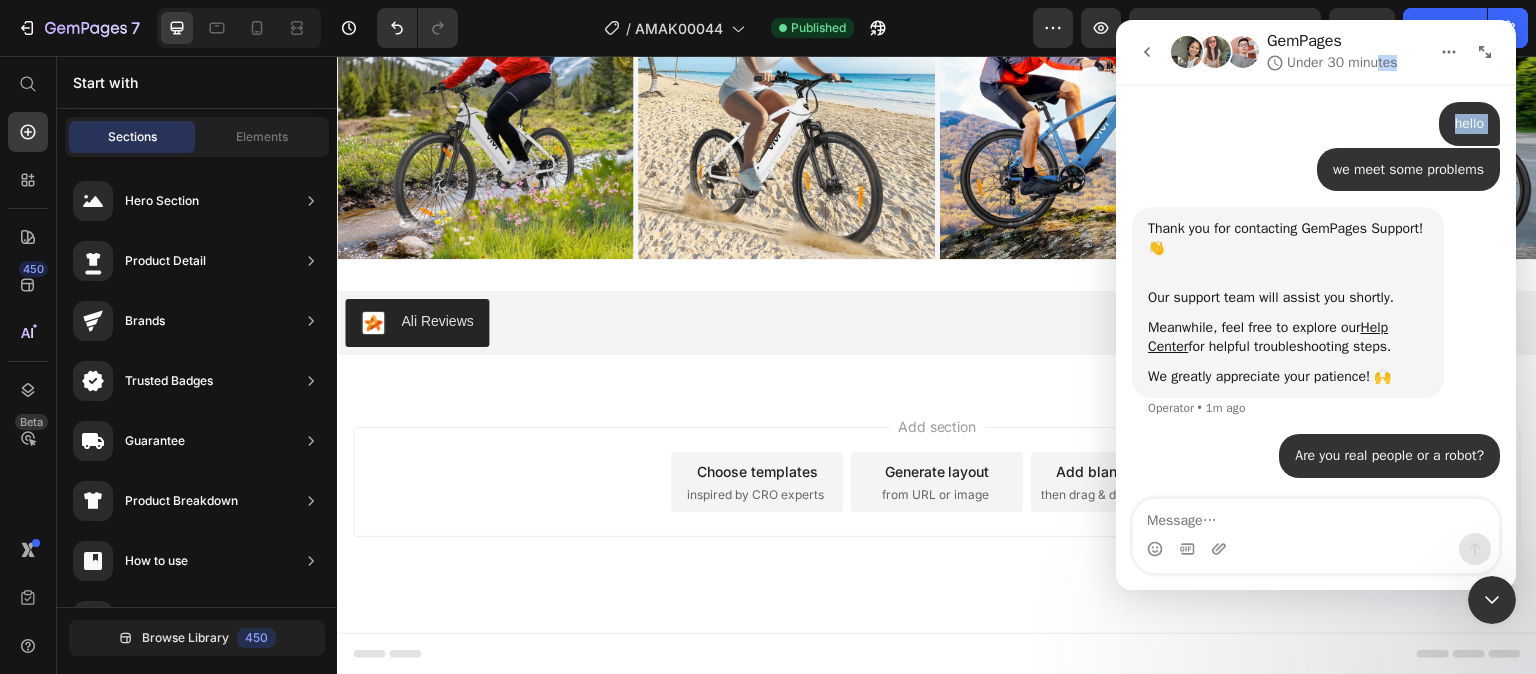 scroll, scrollTop: 210, scrollLeft: 0, axis: vertical 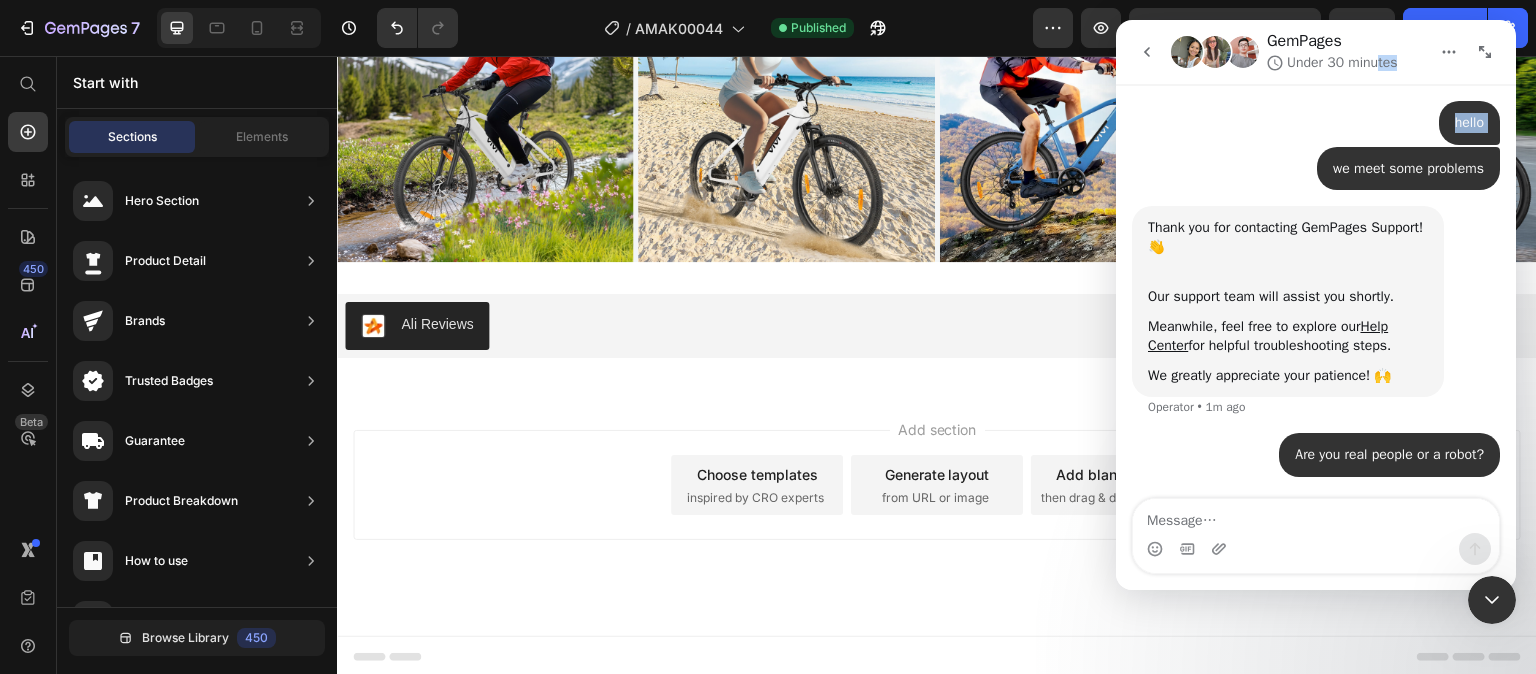 type 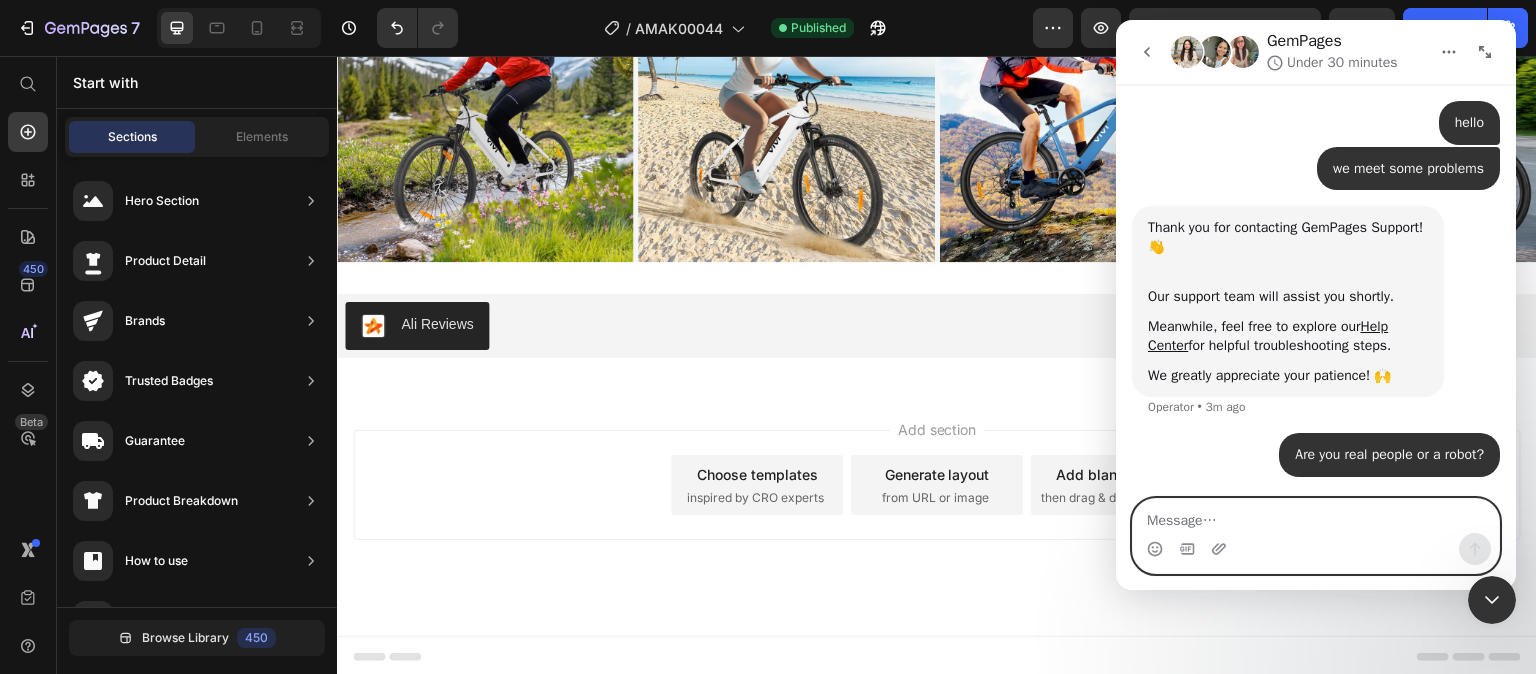 click at bounding box center (1316, 516) 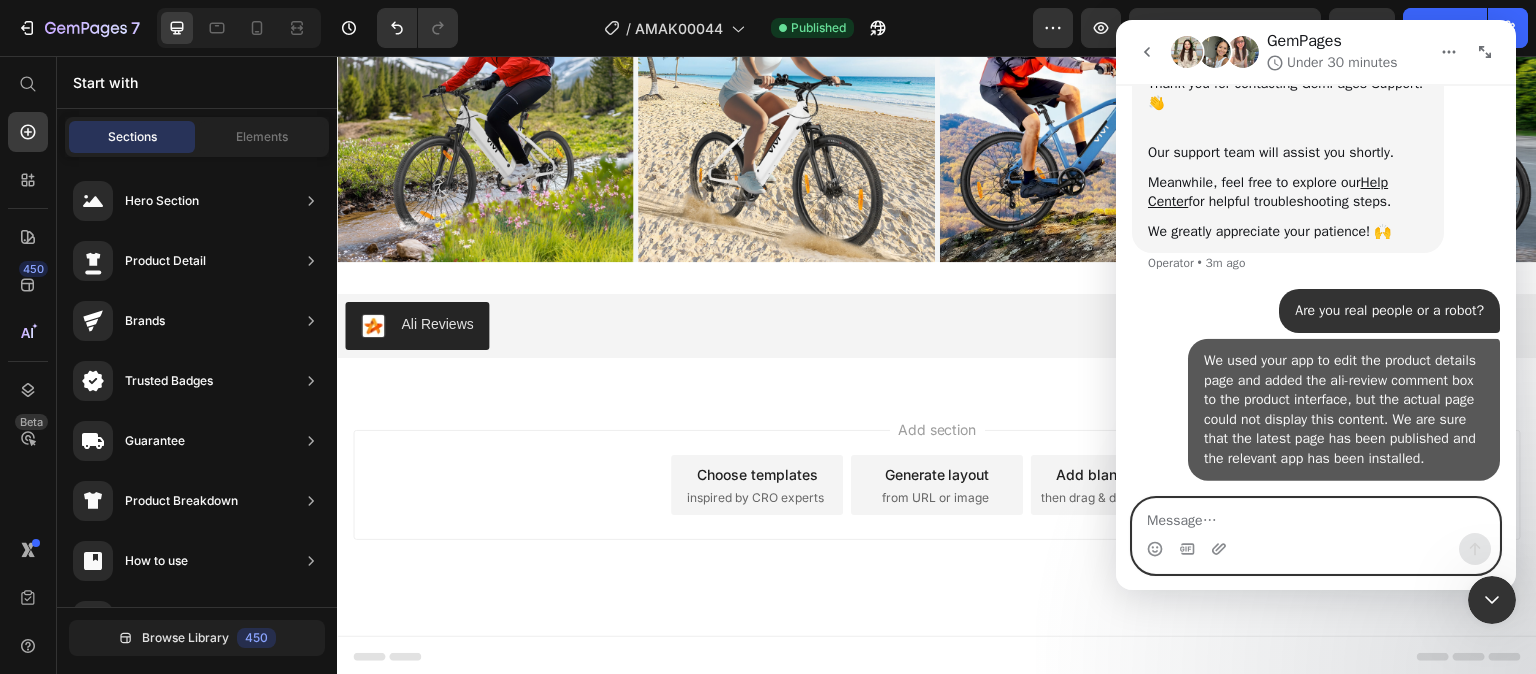 scroll, scrollTop: 373, scrollLeft: 0, axis: vertical 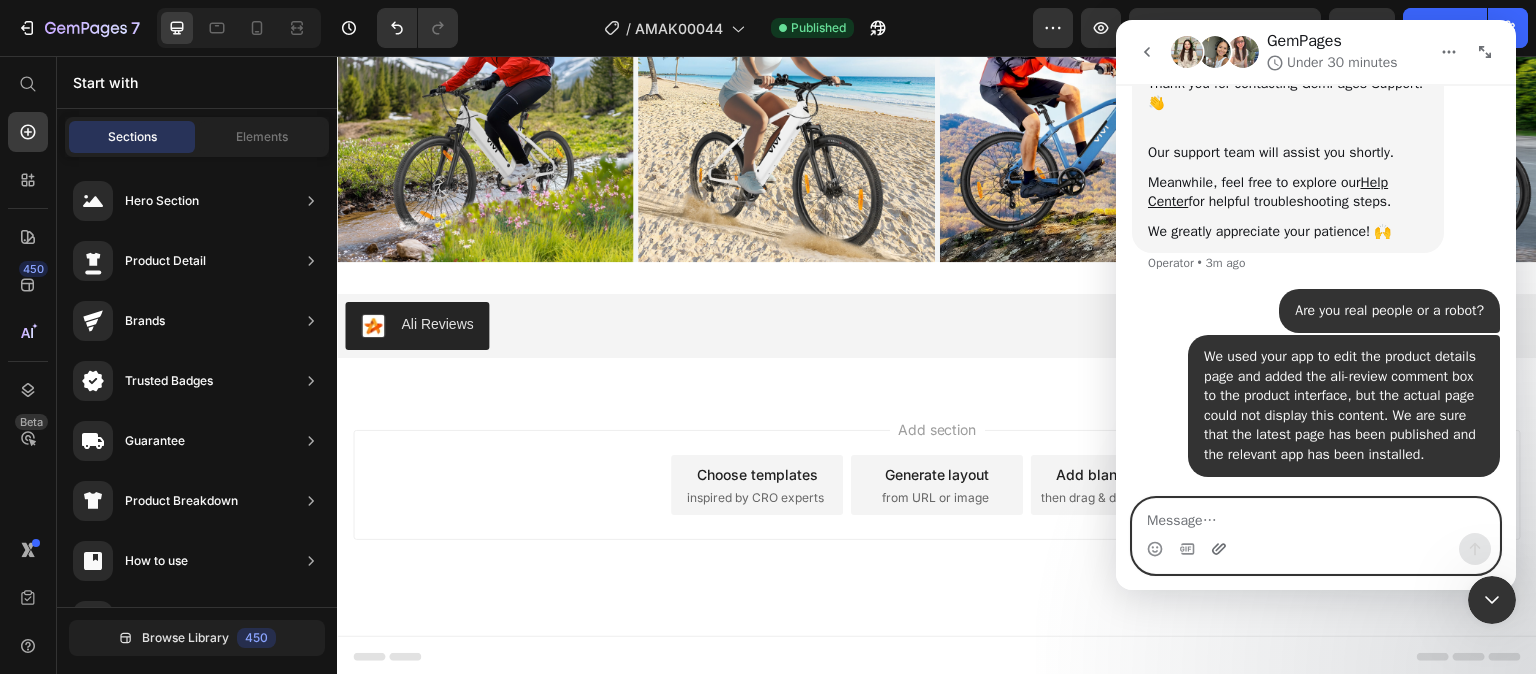 click 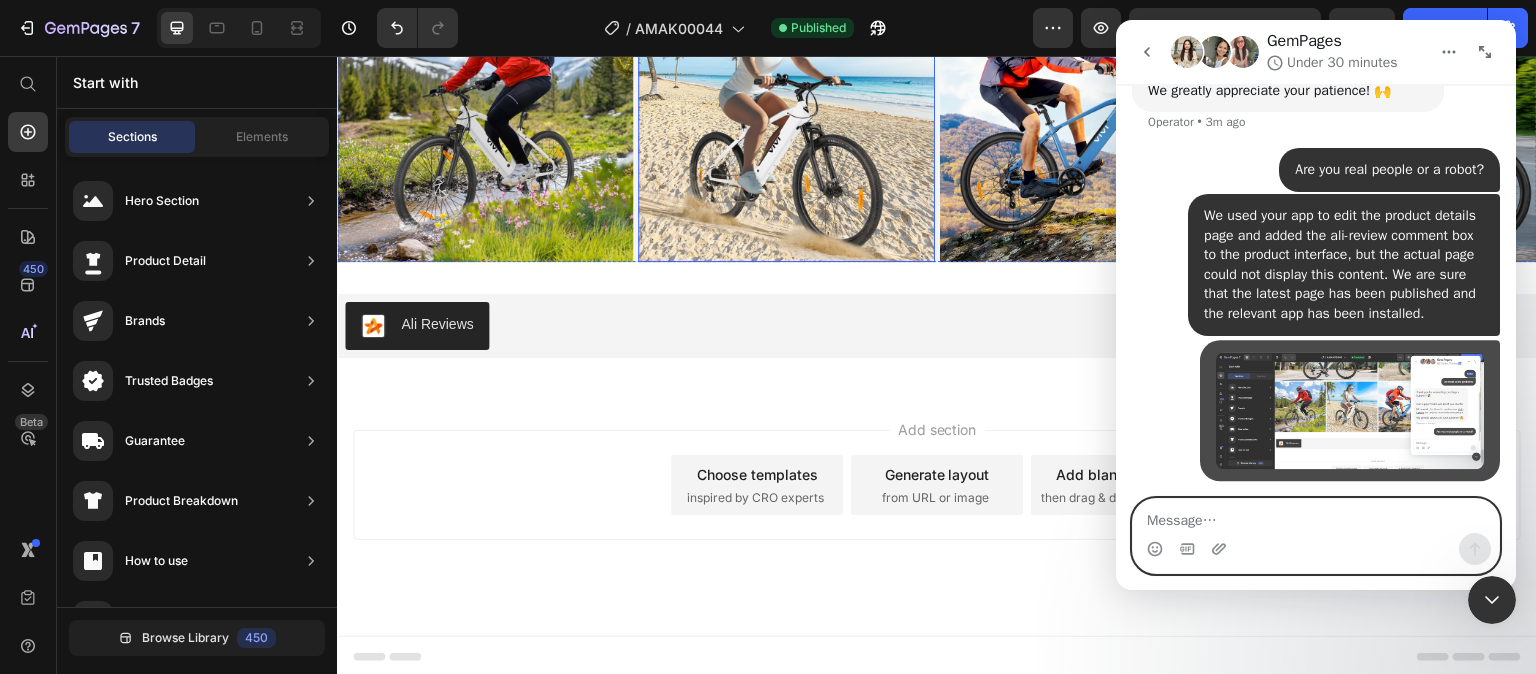 scroll, scrollTop: 516, scrollLeft: 0, axis: vertical 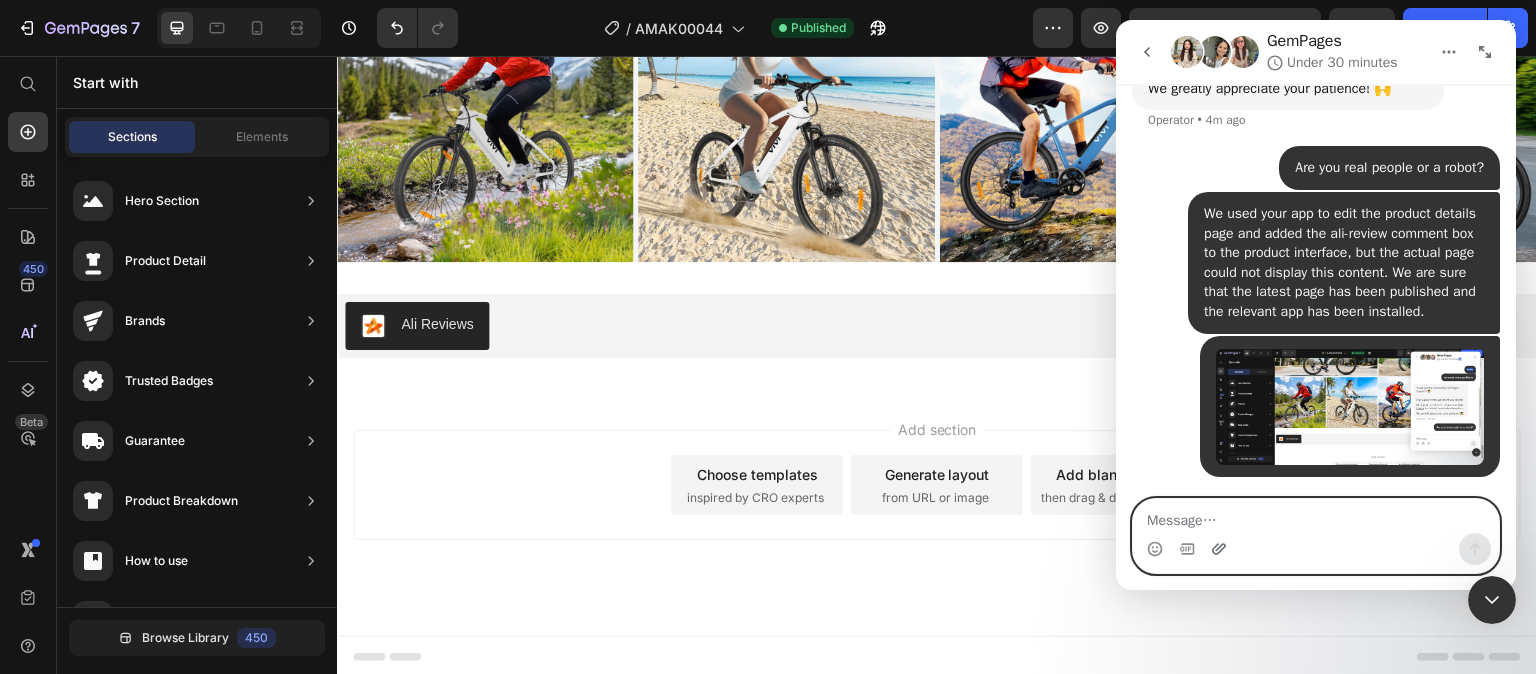 click 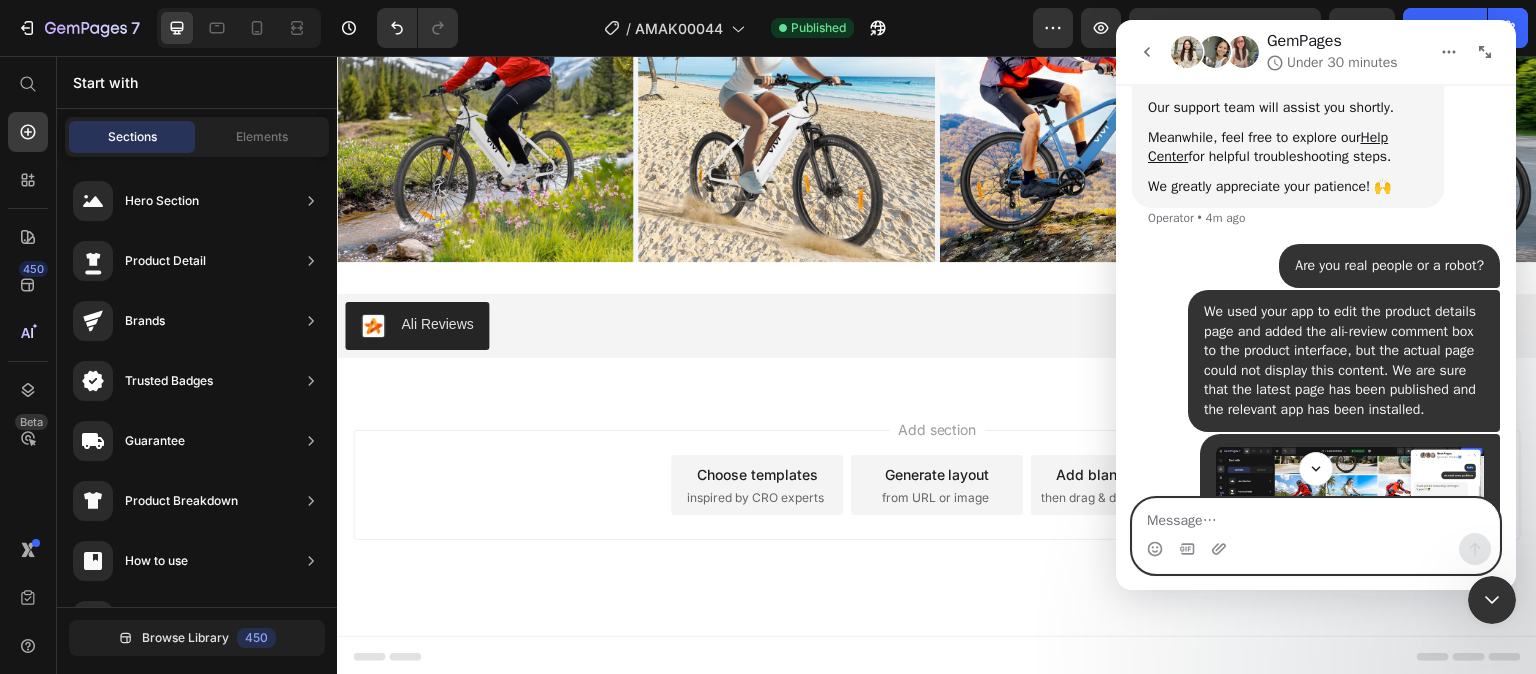 scroll, scrollTop: 260, scrollLeft: 0, axis: vertical 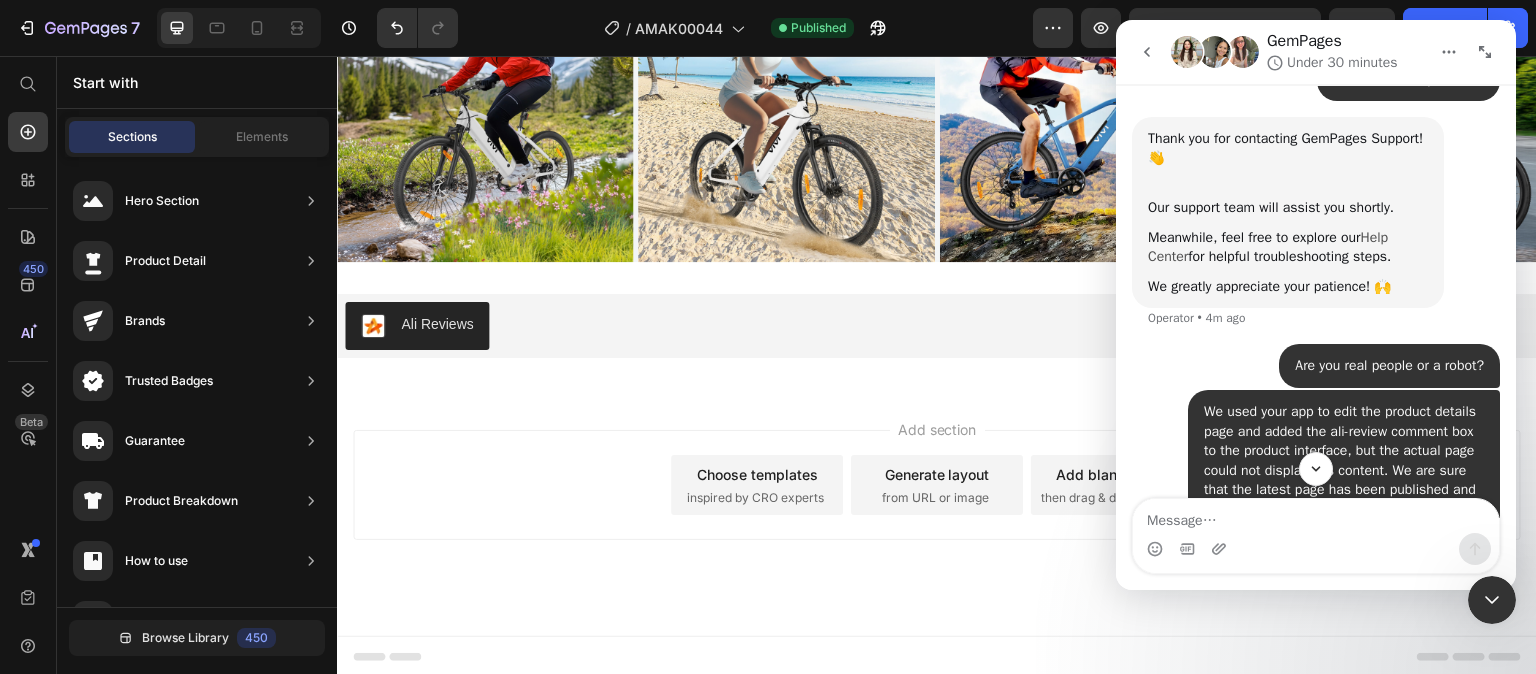 click on "Help Center" at bounding box center (1268, 247) 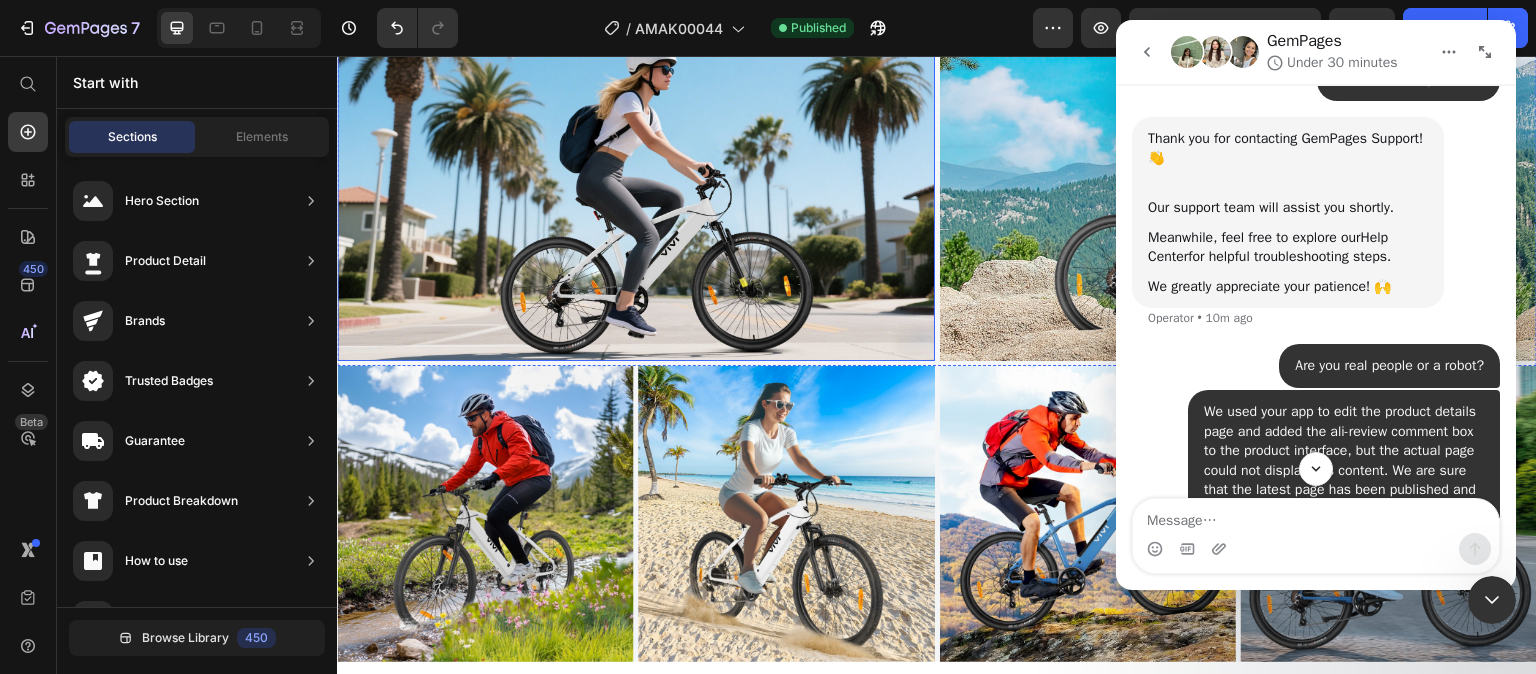 scroll, scrollTop: 4266, scrollLeft: 0, axis: vertical 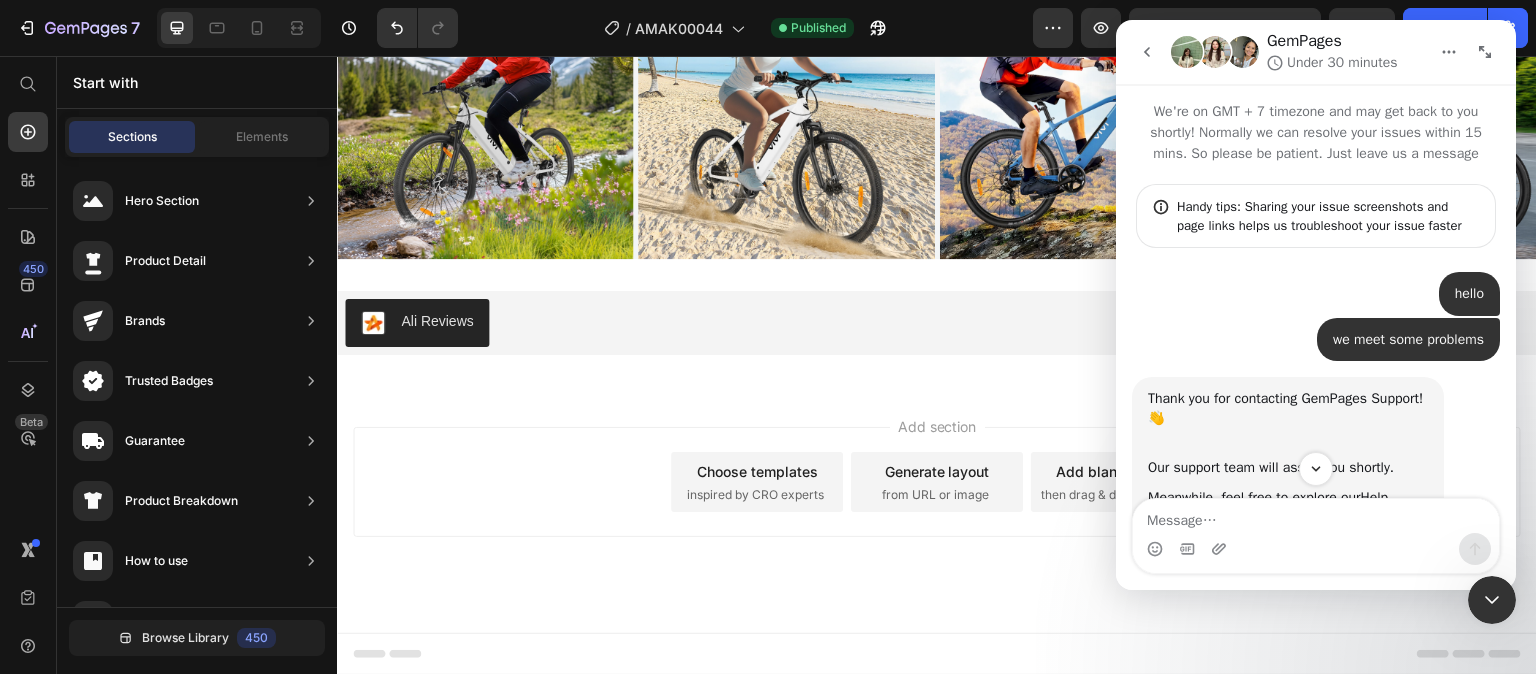 click at bounding box center (1215, 52) 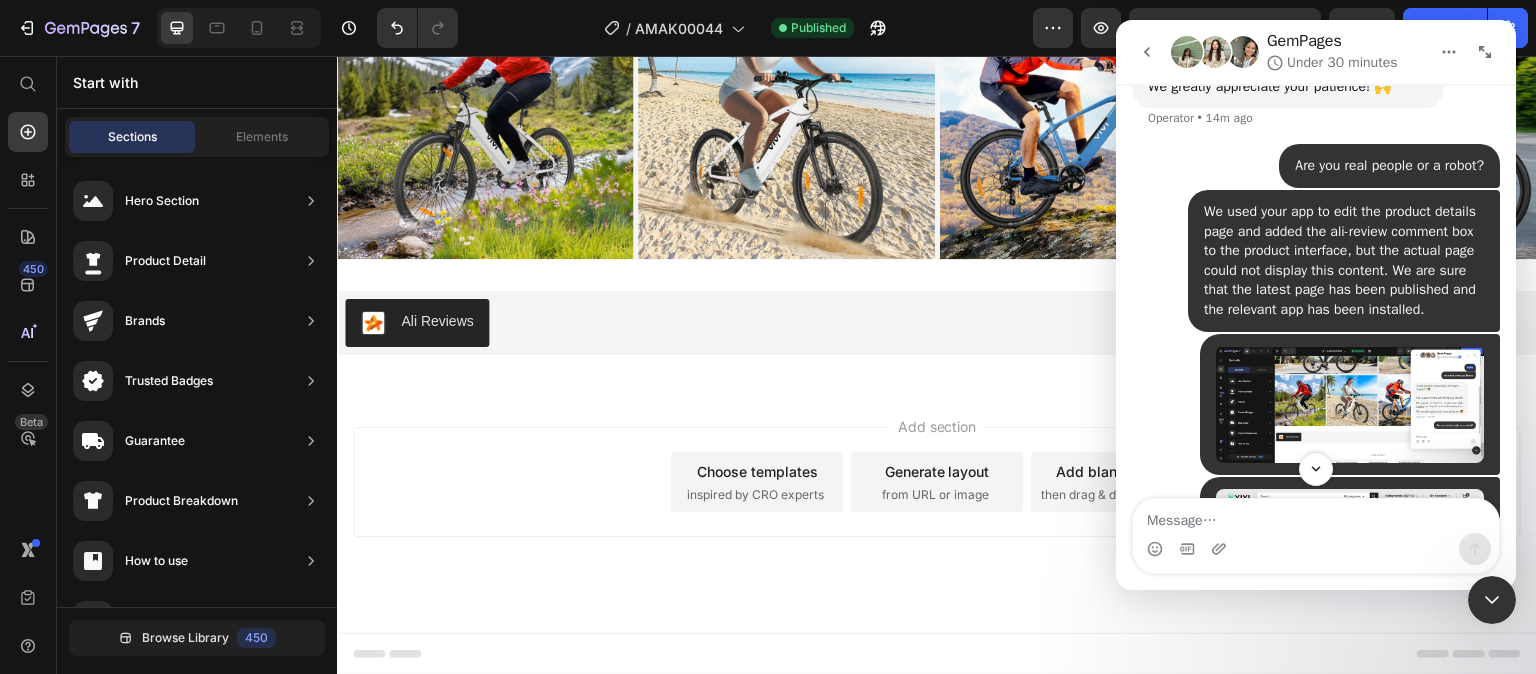 scroll, scrollTop: 500, scrollLeft: 0, axis: vertical 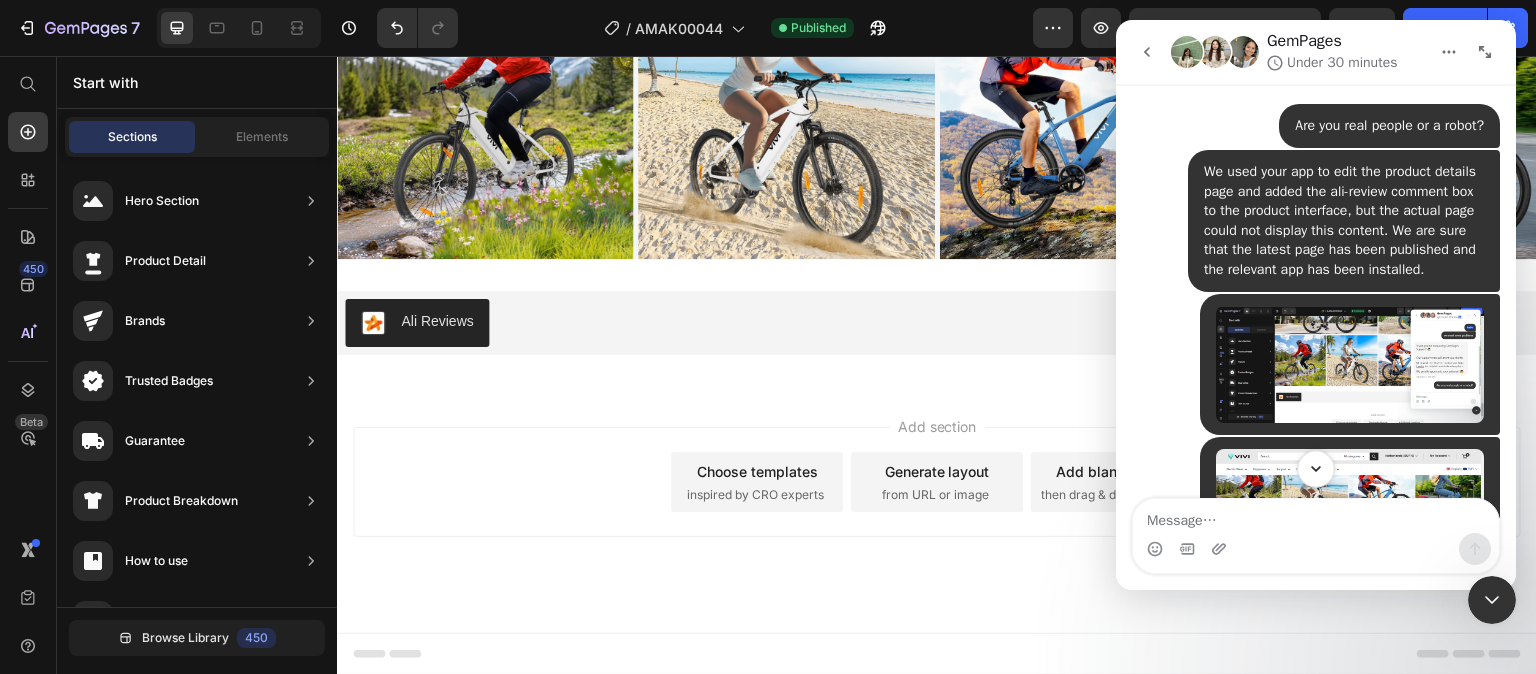 click at bounding box center [1315, 468] 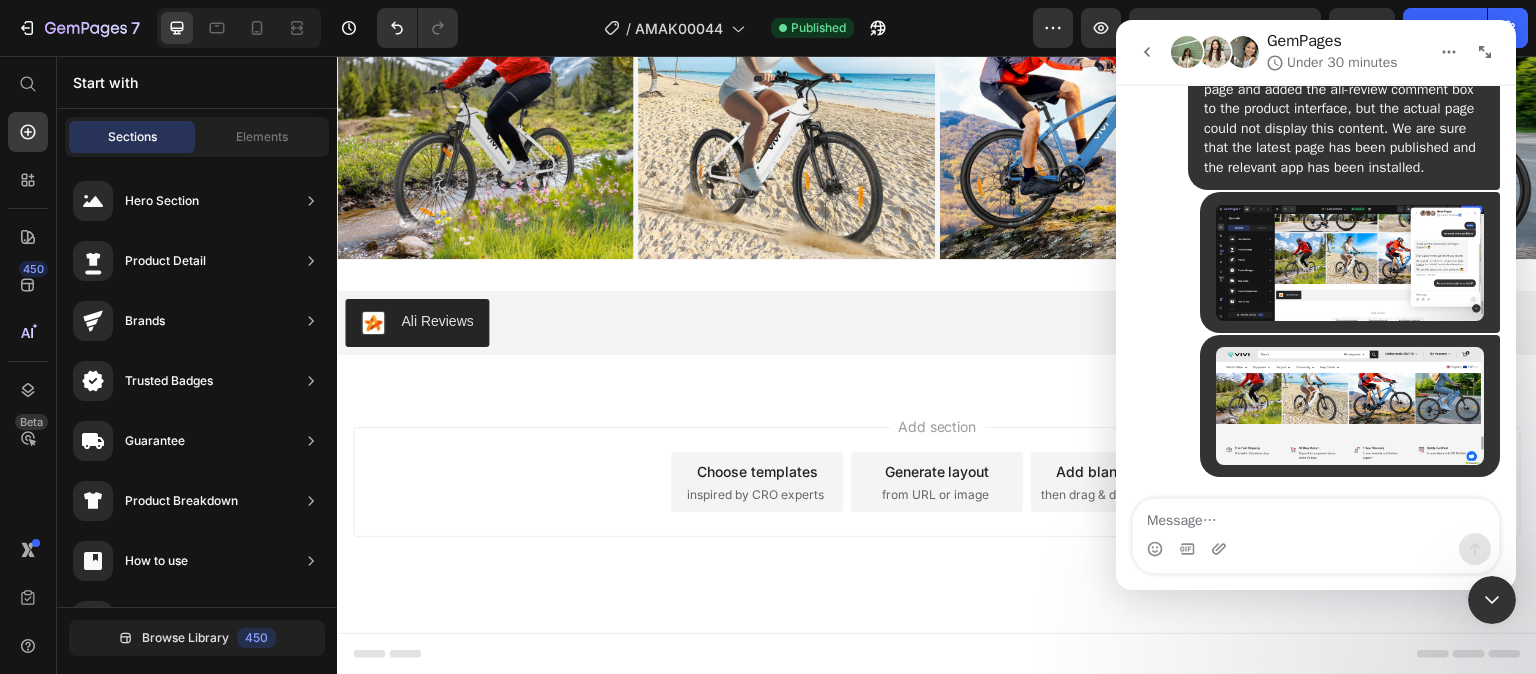 scroll, scrollTop: 660, scrollLeft: 0, axis: vertical 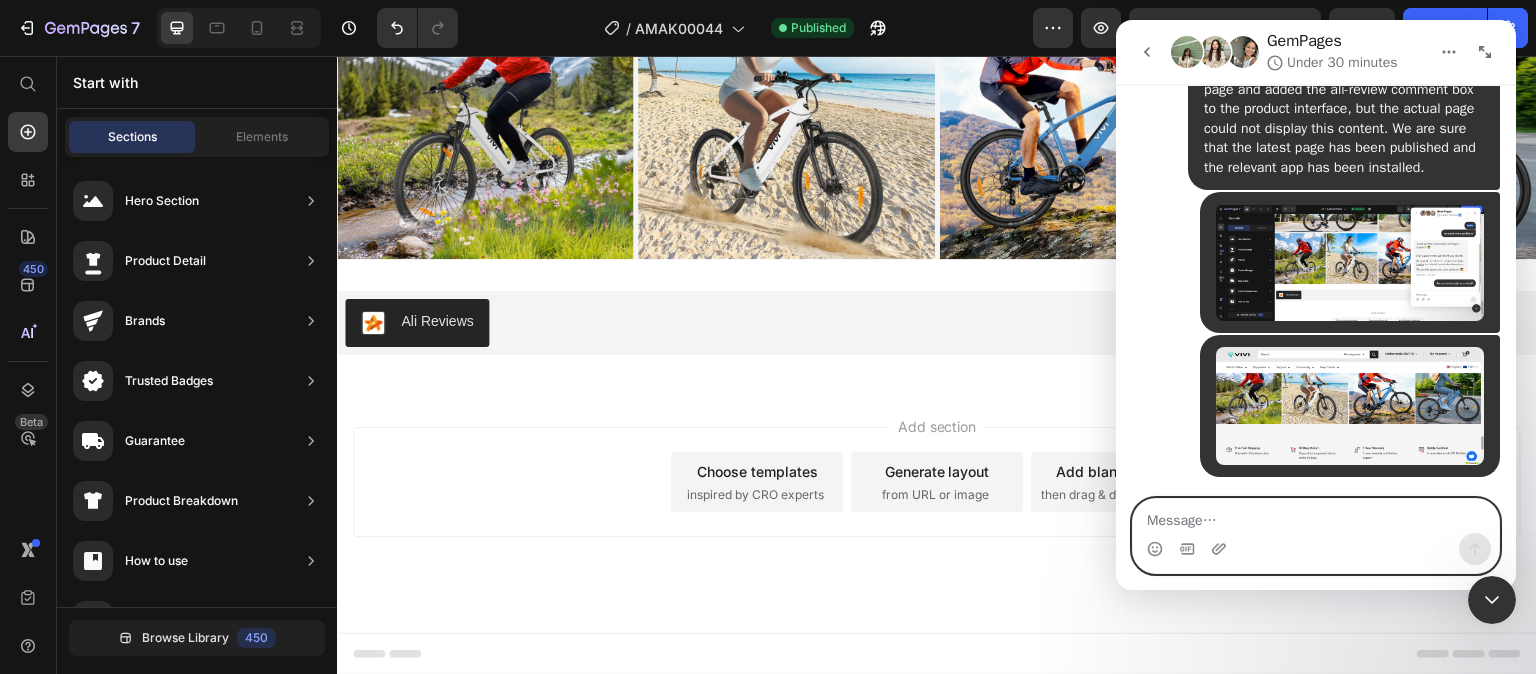 click at bounding box center [1316, 516] 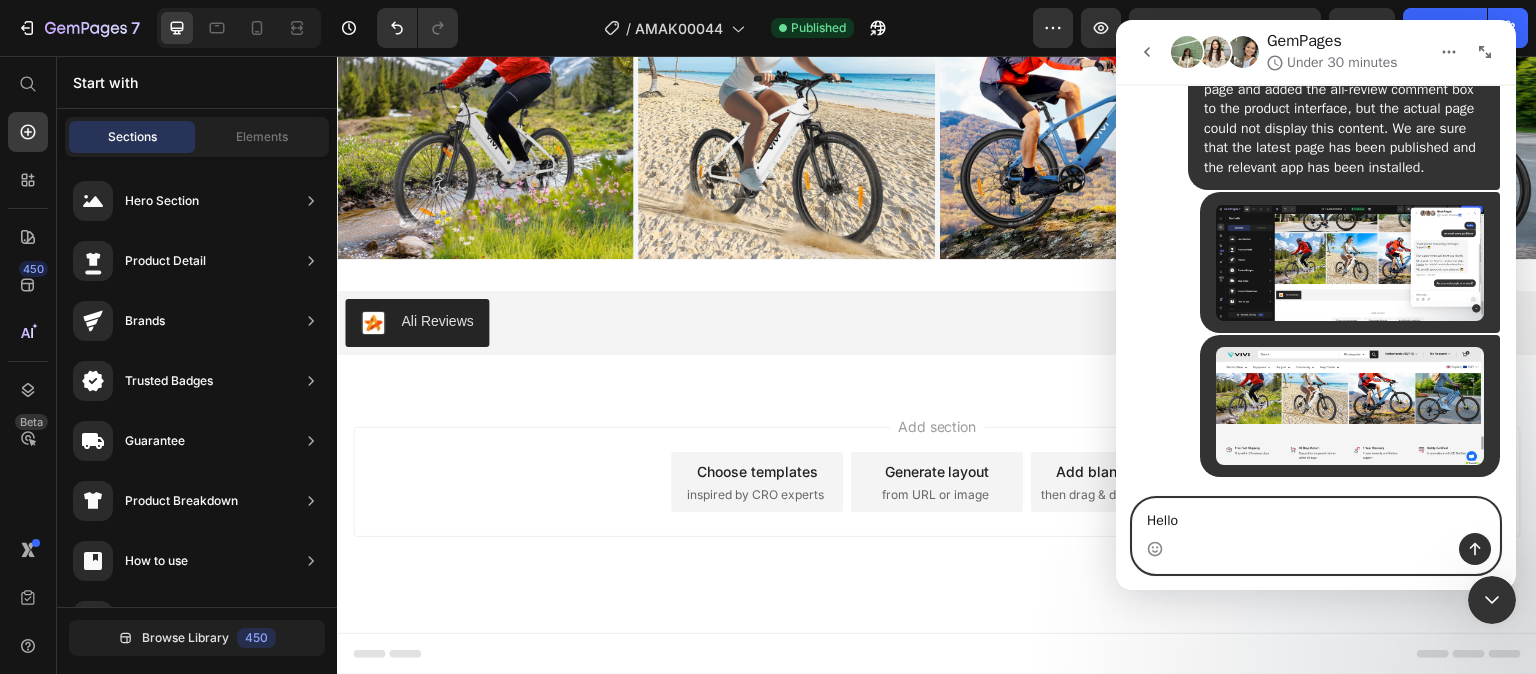 type on "Hello?" 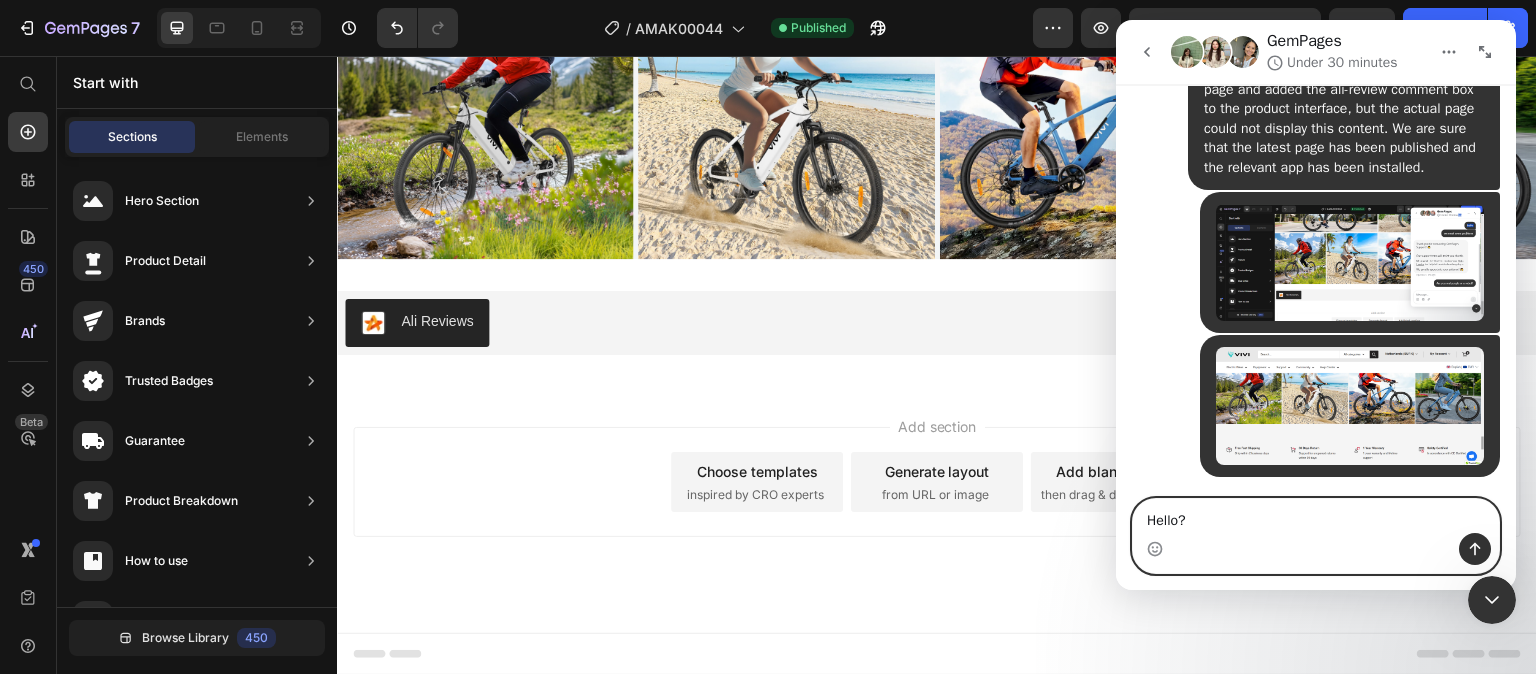 type 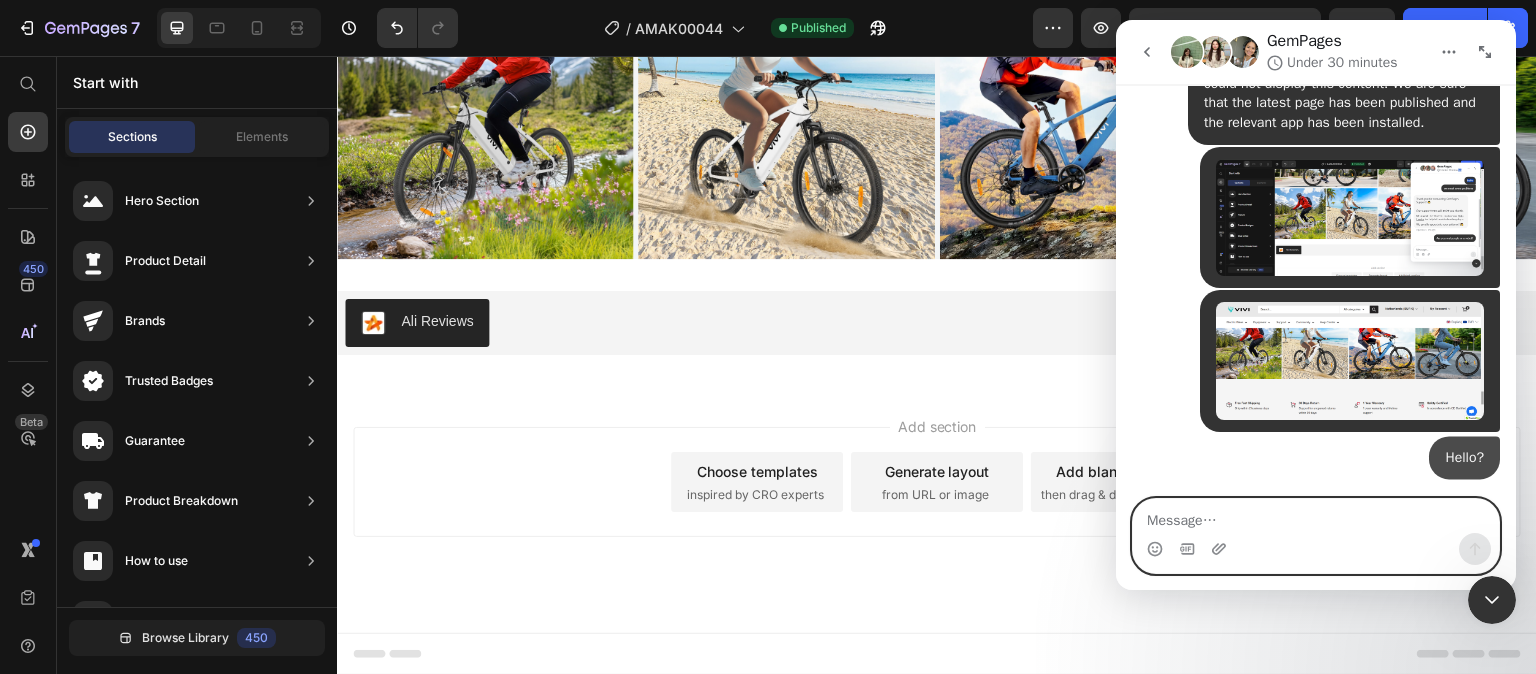 scroll, scrollTop: 705, scrollLeft: 0, axis: vertical 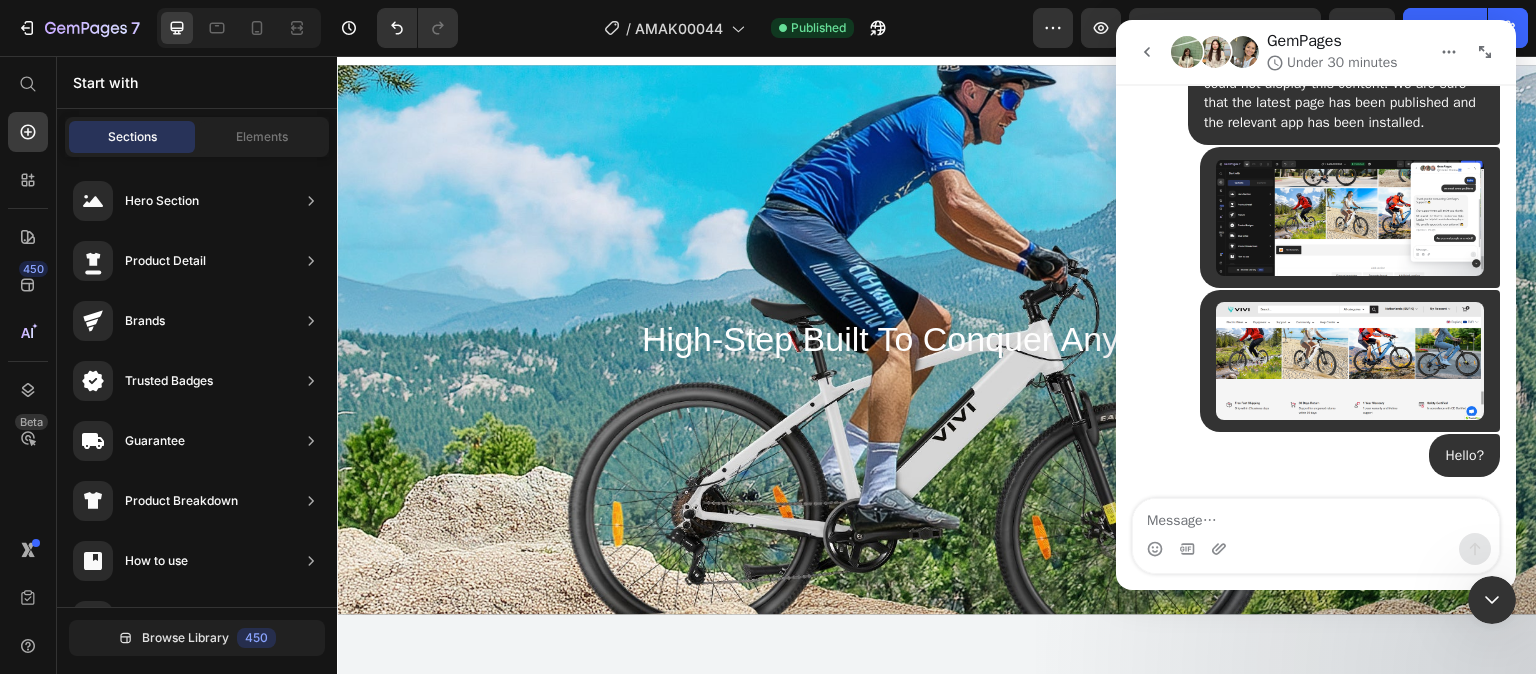 click at bounding box center [1316, 549] 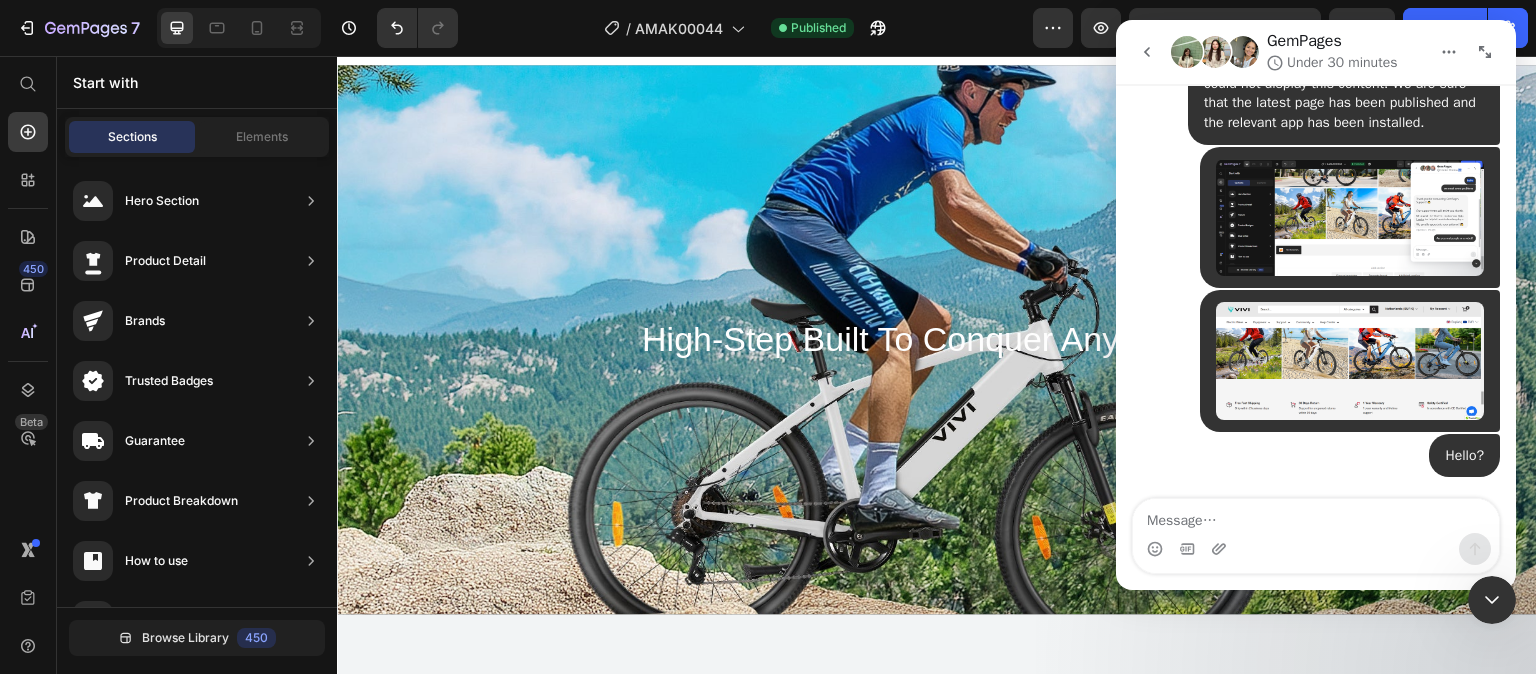 click at bounding box center (1449, 52) 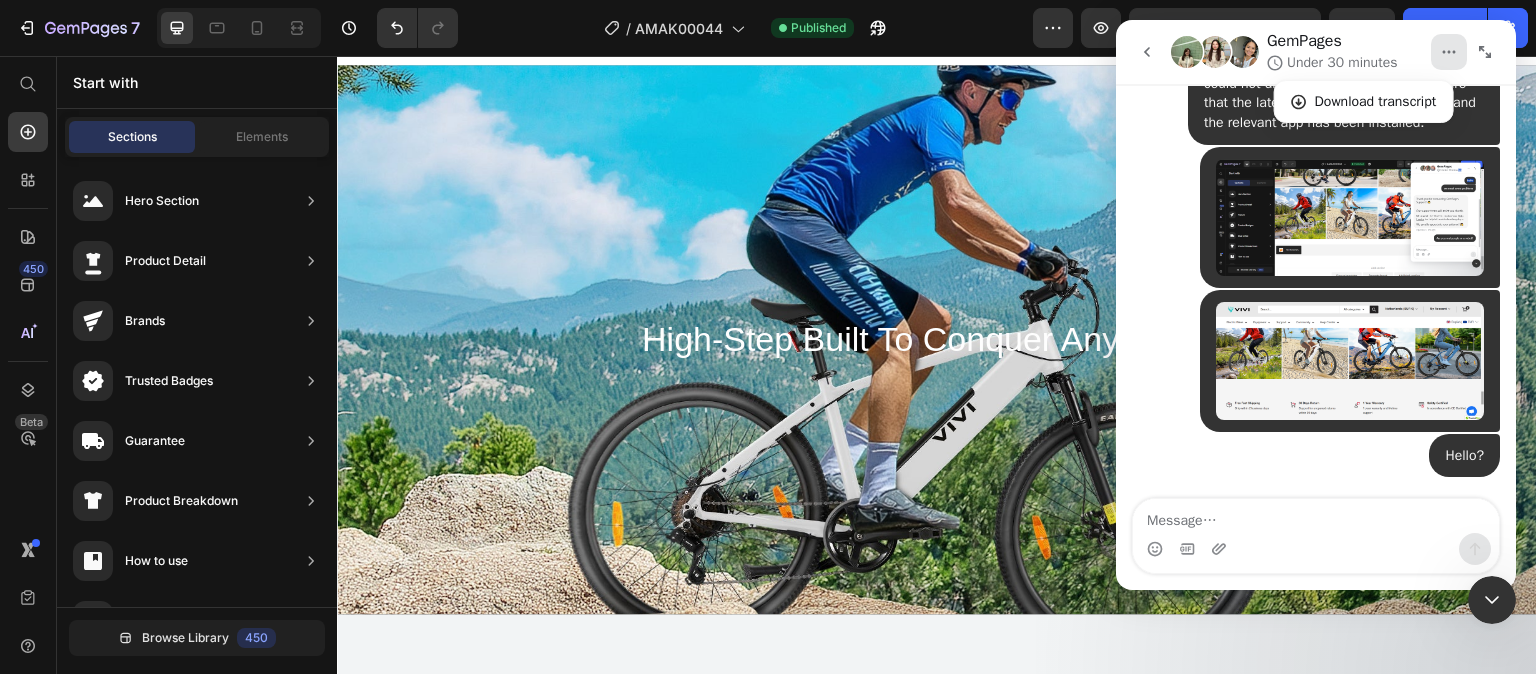 click on "Hello?    •   8m ago" at bounding box center (1316, 468) 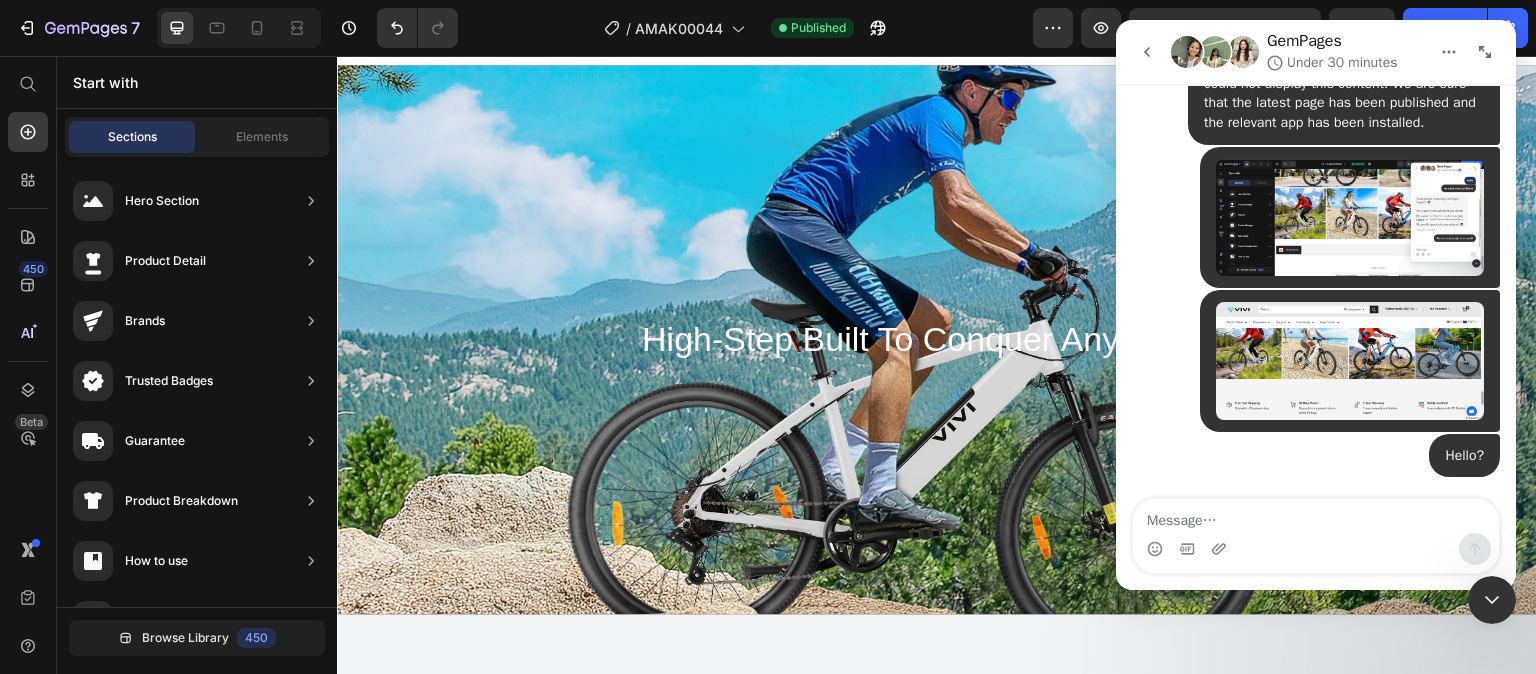 click at bounding box center (1485, 52) 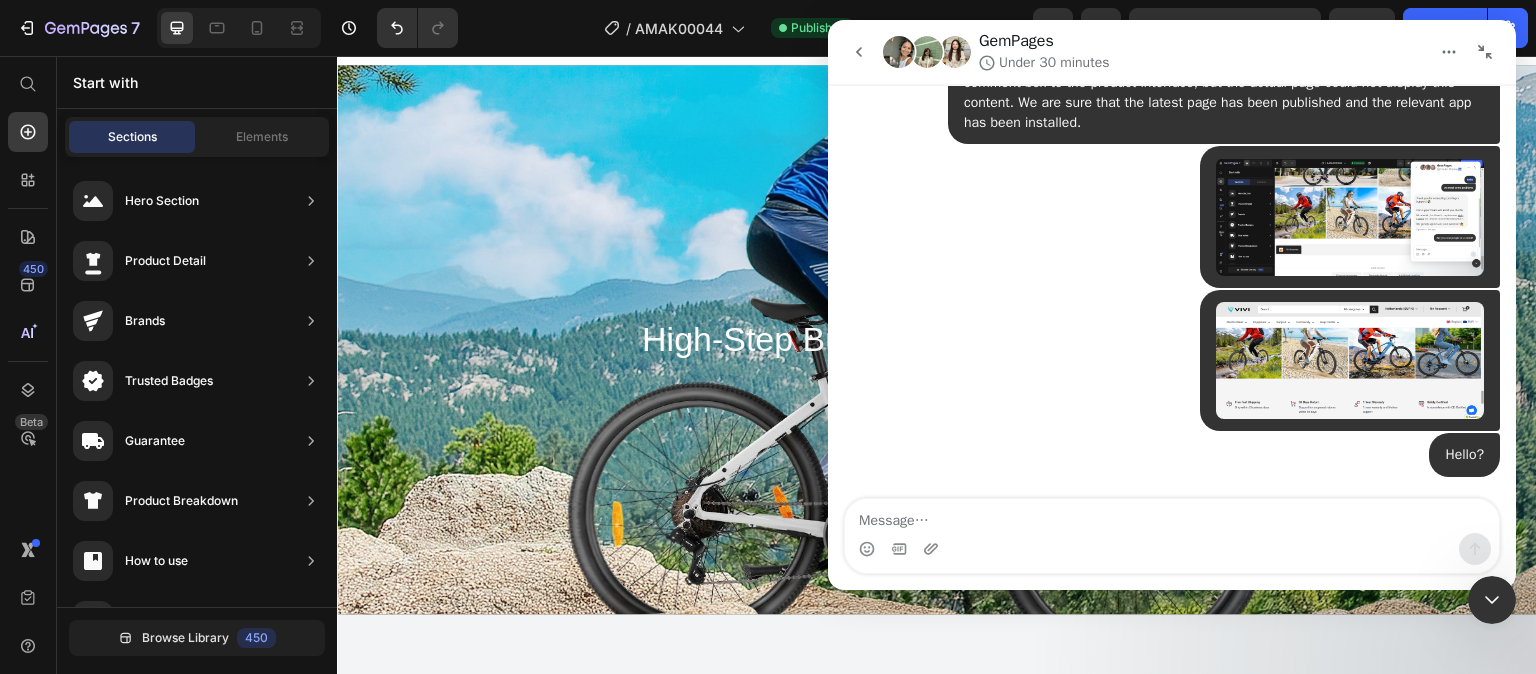 click at bounding box center [1485, 52] 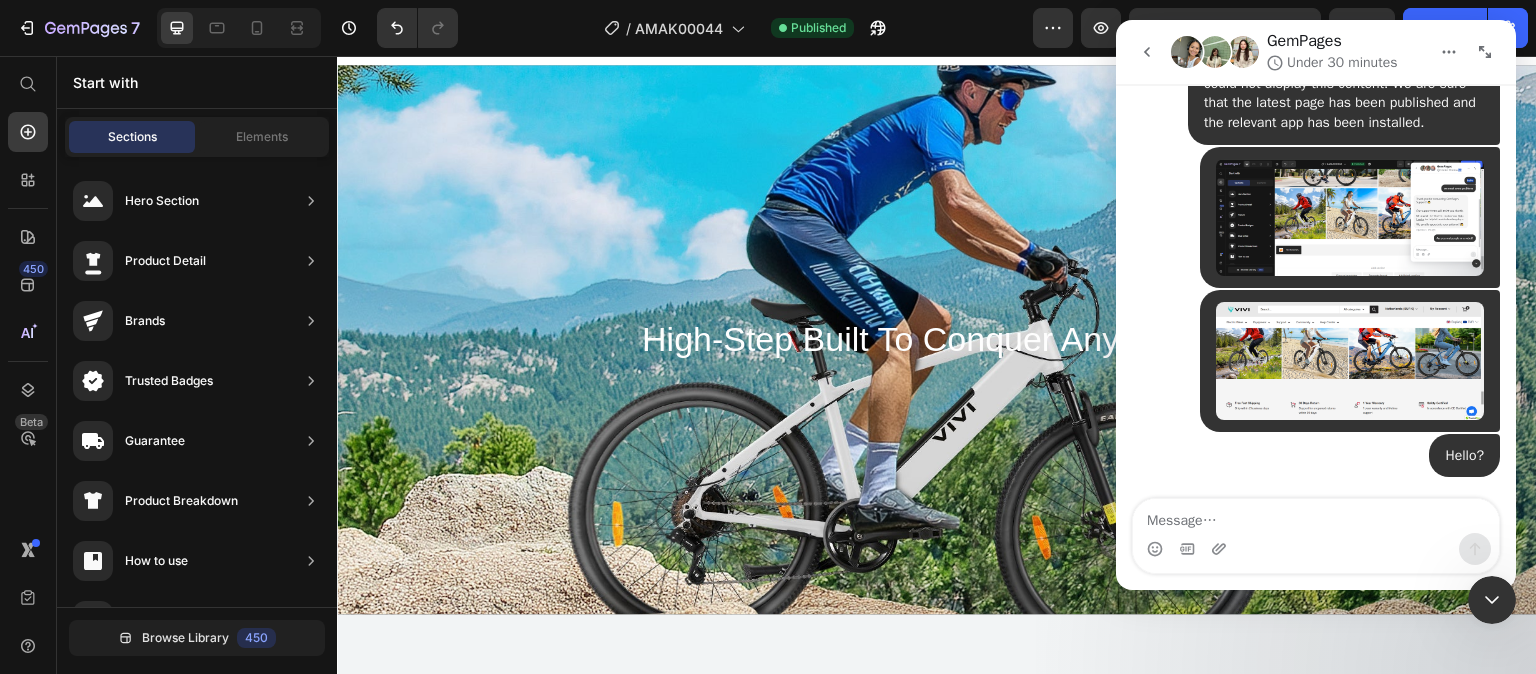 scroll, scrollTop: 705, scrollLeft: 0, axis: vertical 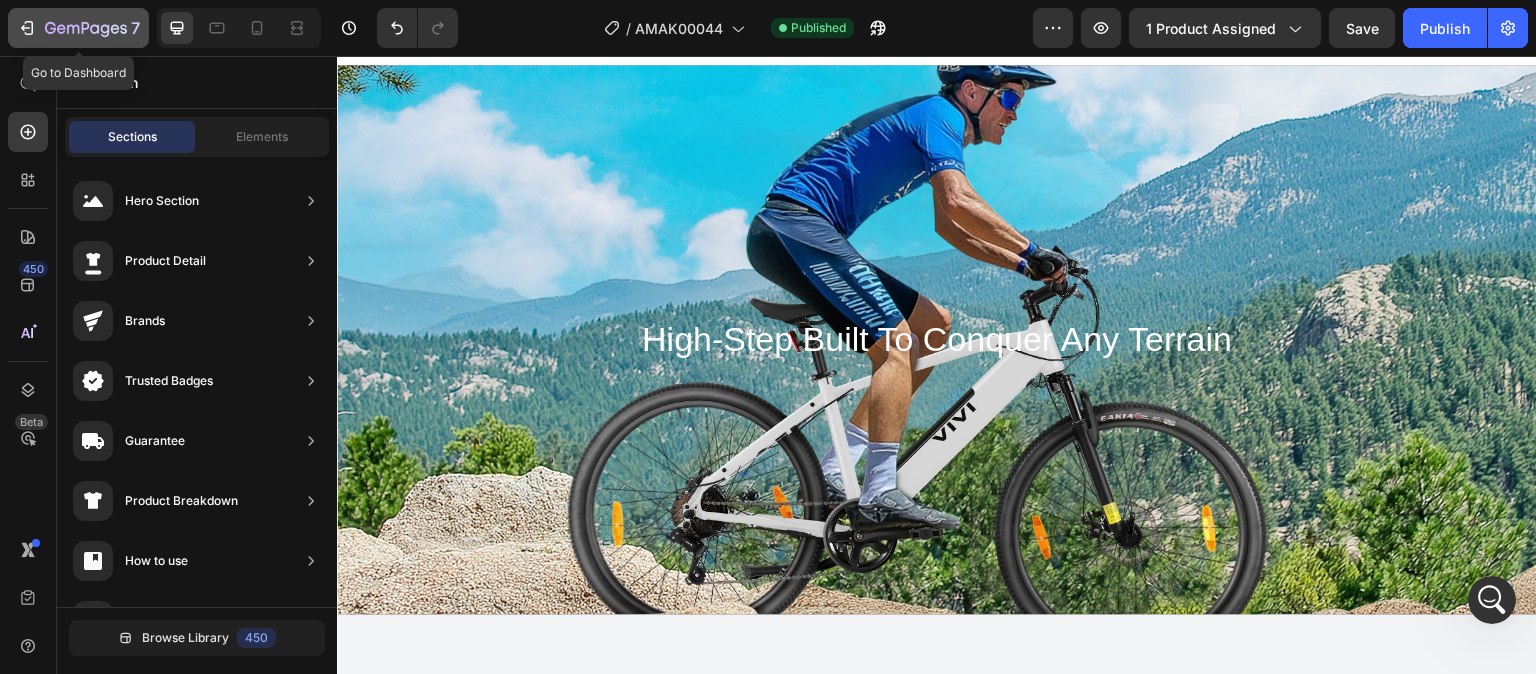 click 